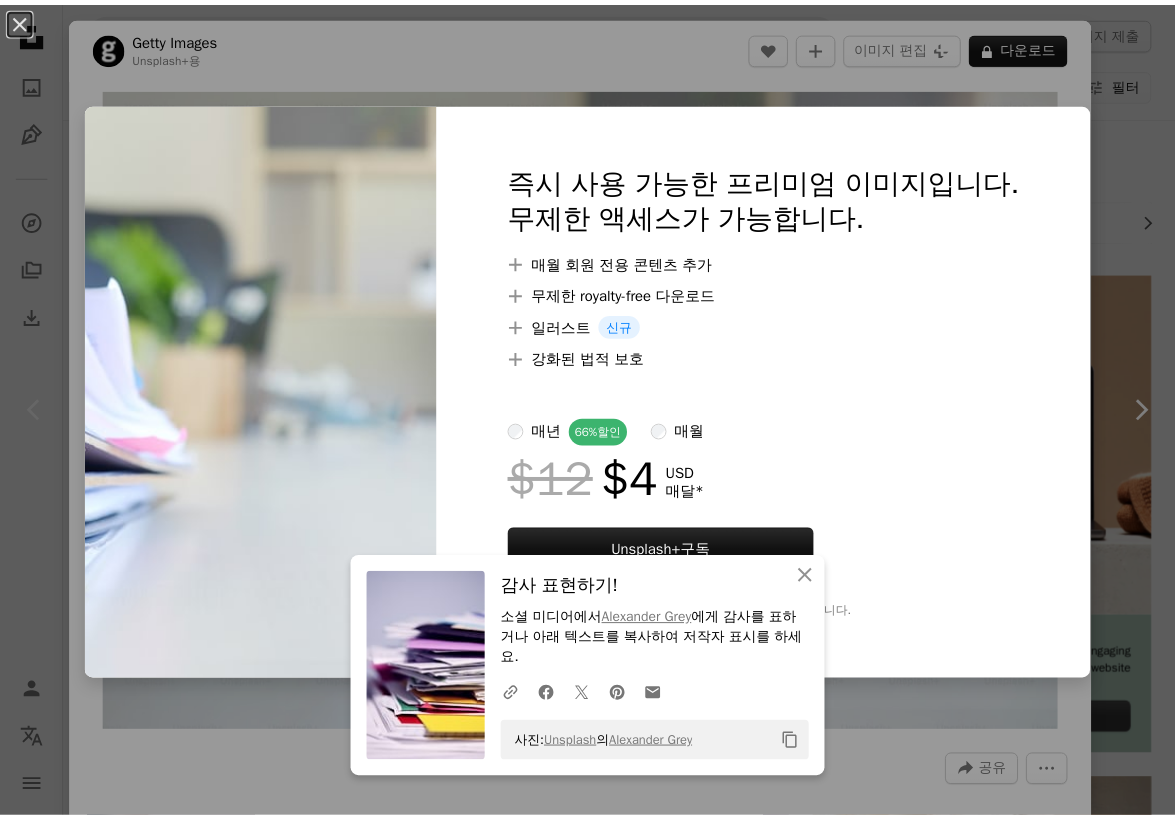 scroll, scrollTop: 0, scrollLeft: 0, axis: both 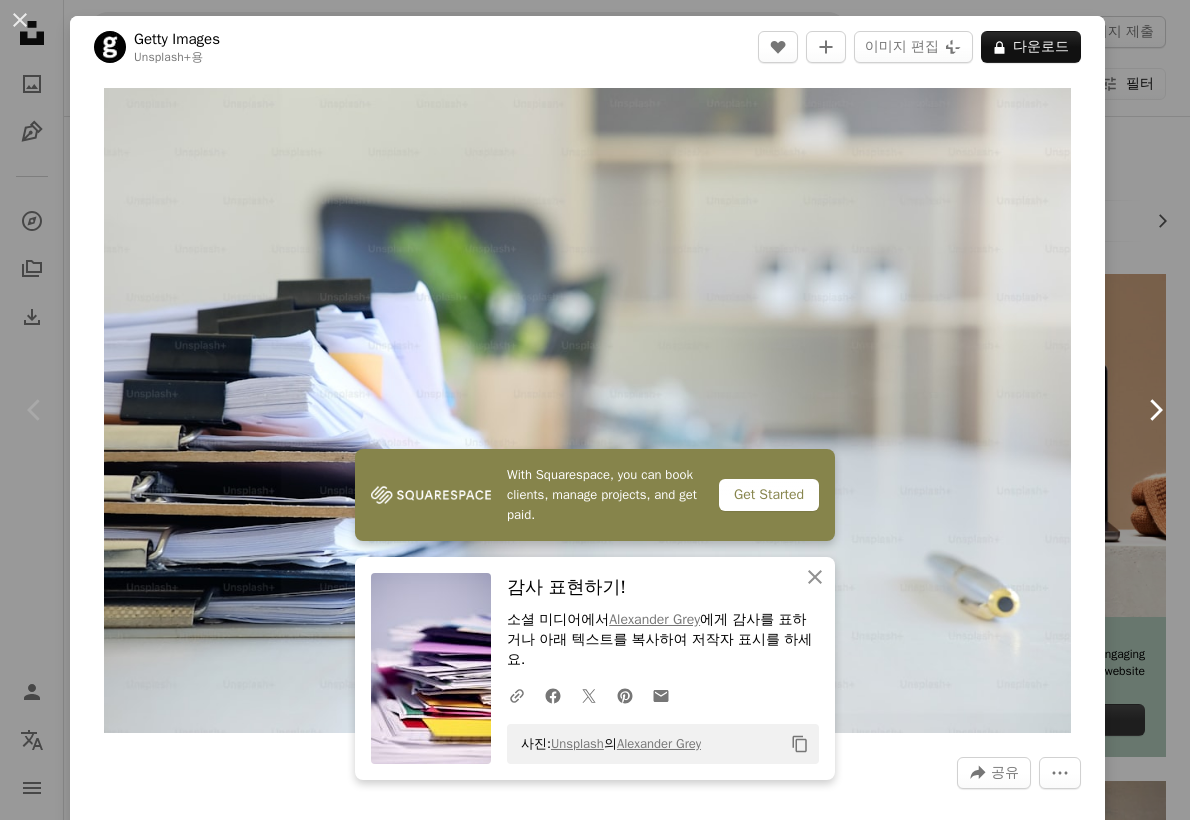 click on "Chevron right" 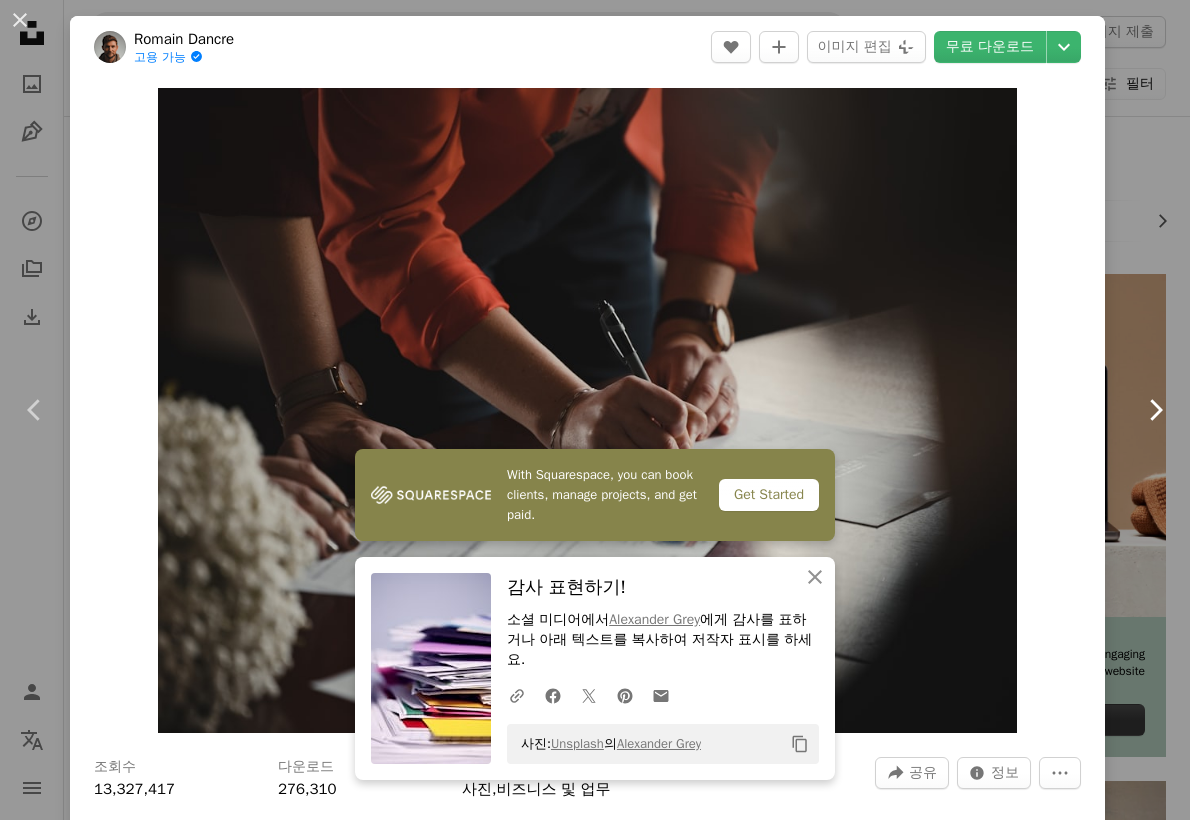 click on "Chevron right" 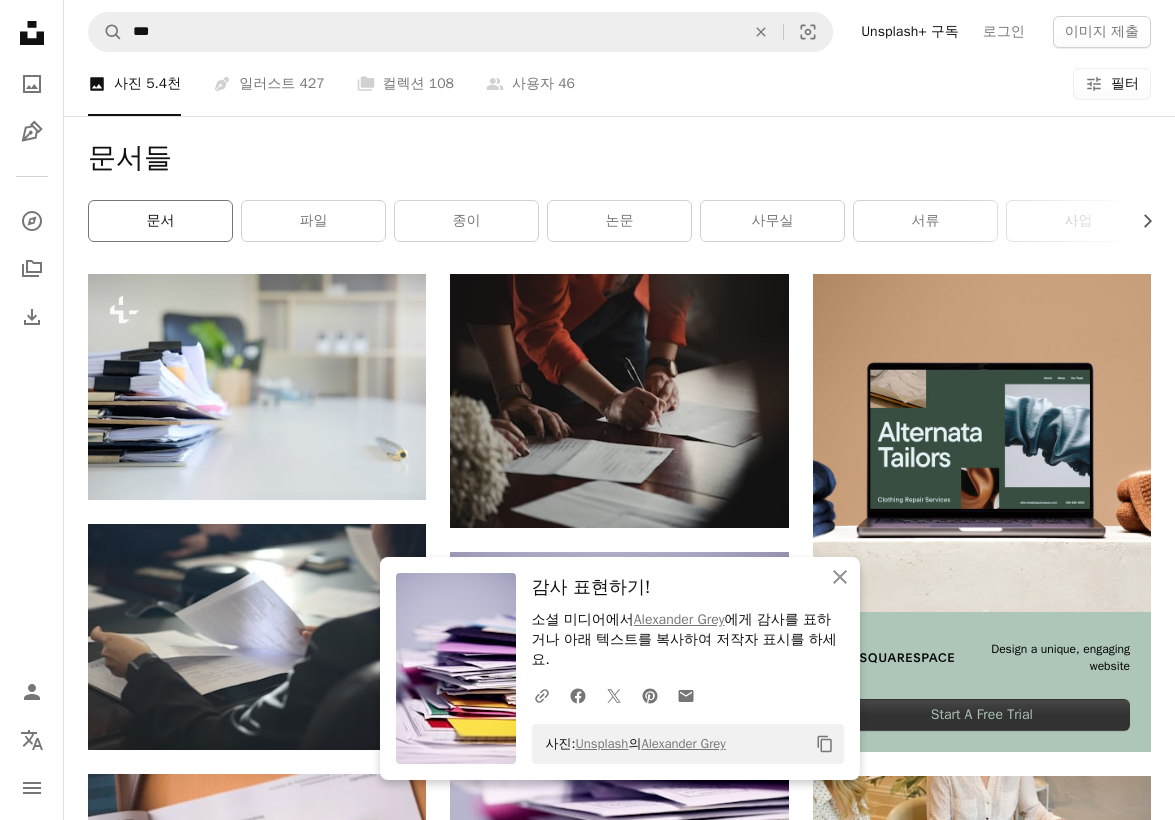 click on "문서" at bounding box center [160, 221] 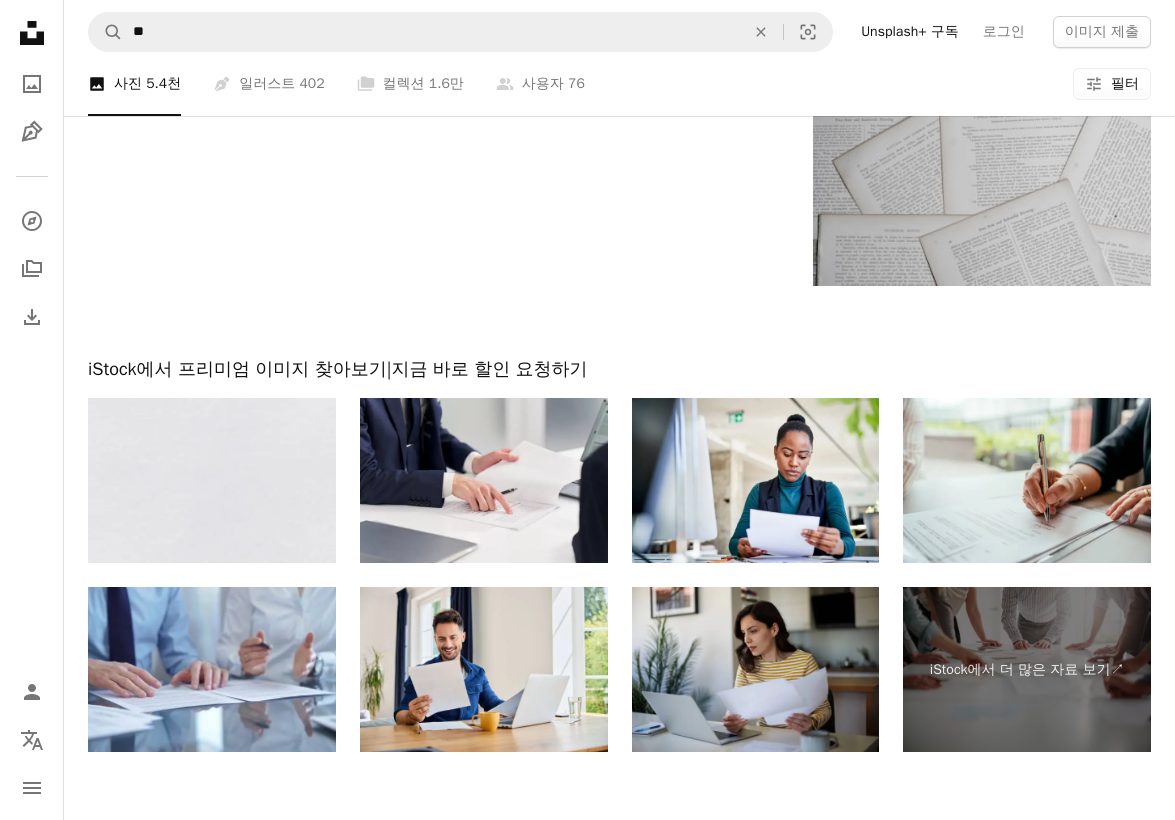 scroll, scrollTop: 2200, scrollLeft: 0, axis: vertical 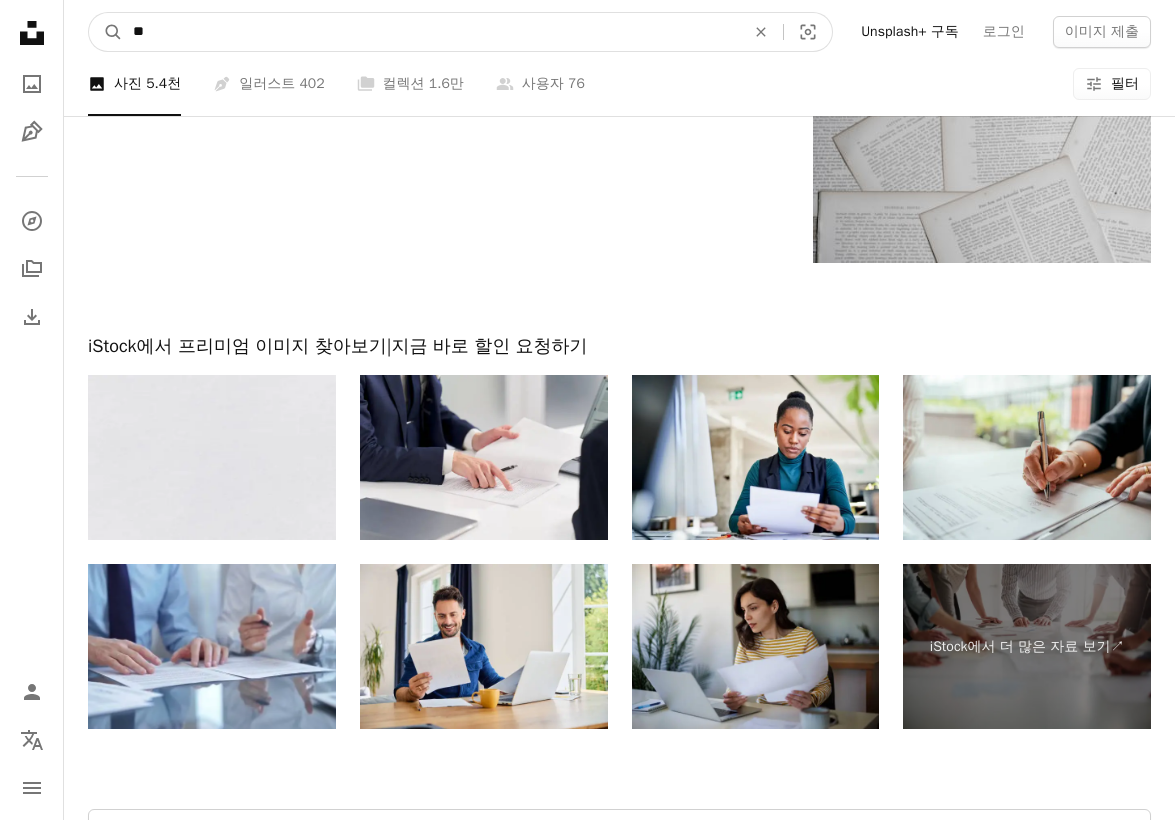click on "**" at bounding box center [431, 32] 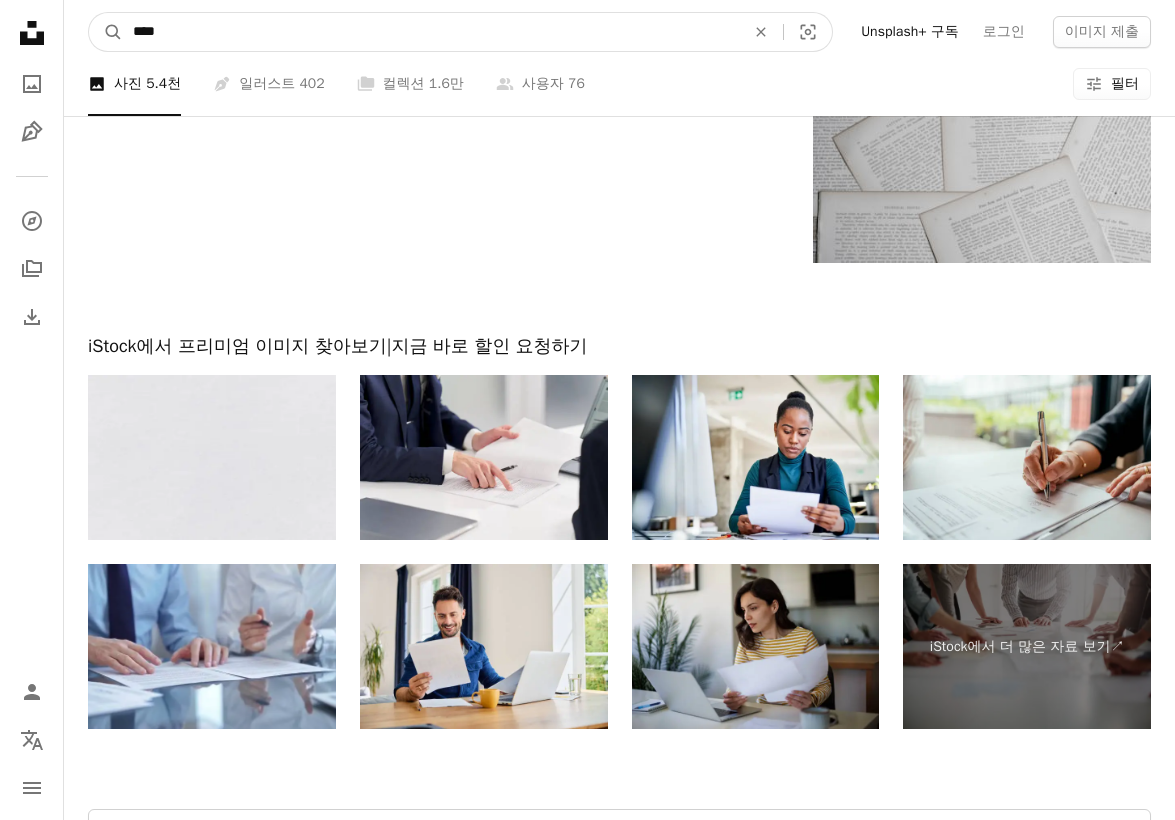 type on "*****" 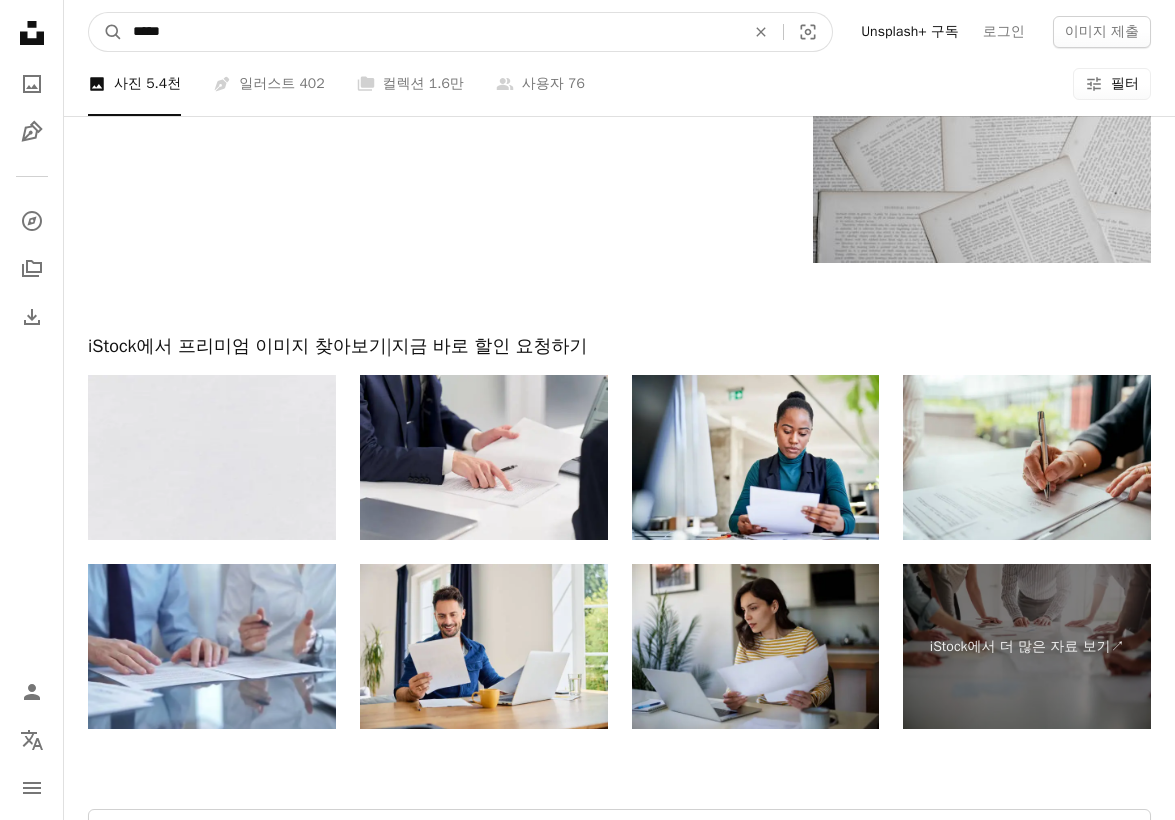 click on "A magnifying glass" at bounding box center [106, 32] 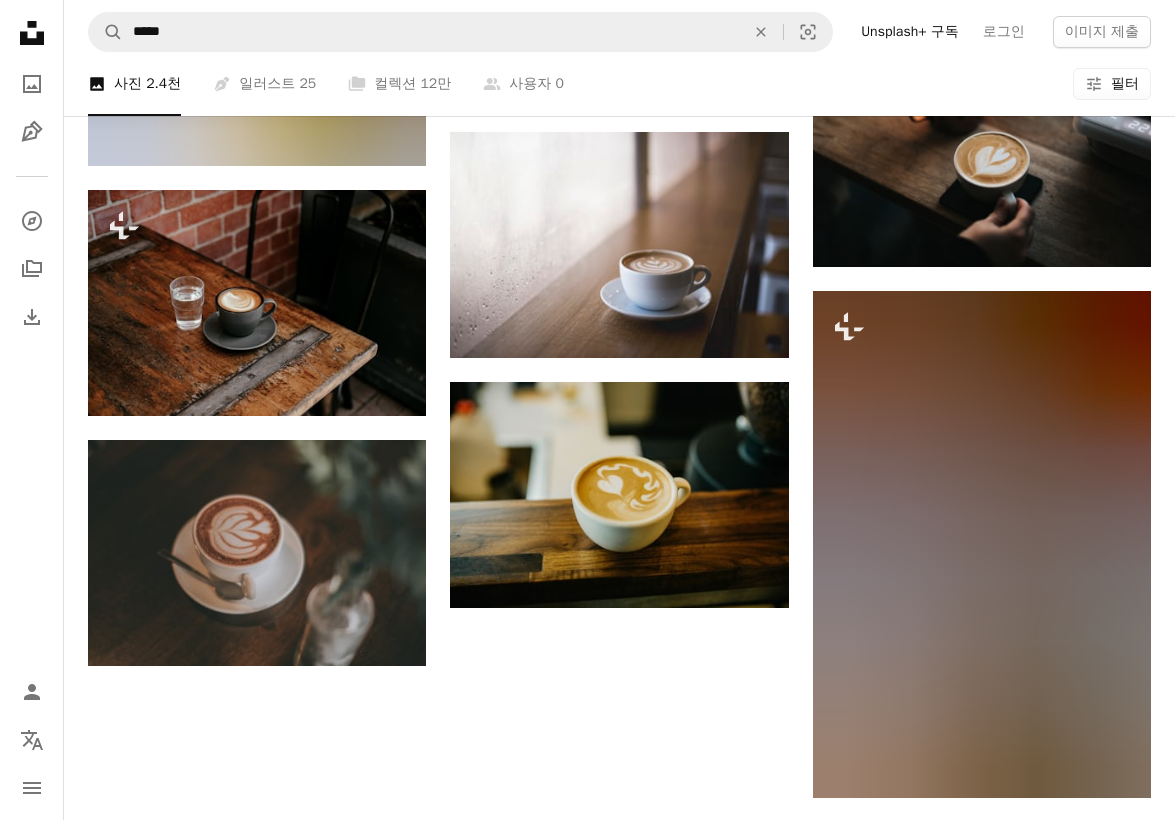 scroll, scrollTop: 1200, scrollLeft: 0, axis: vertical 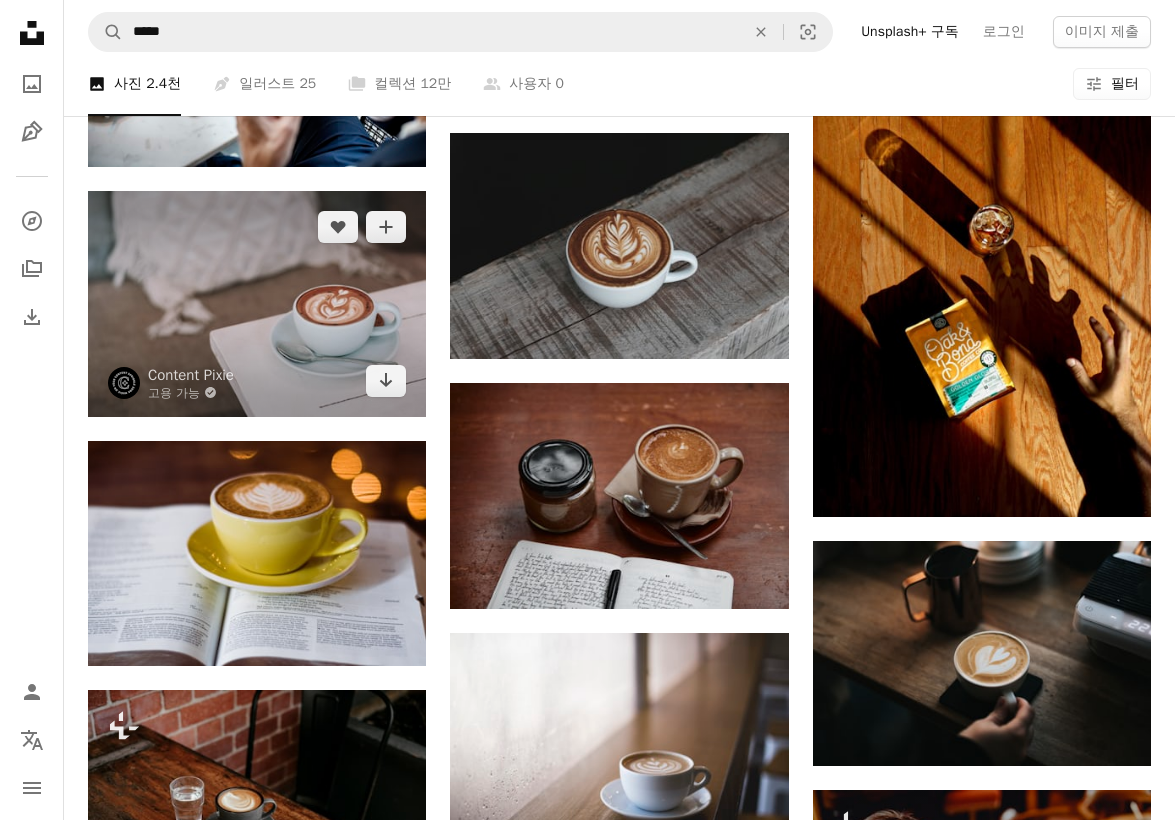click at bounding box center (257, 304) 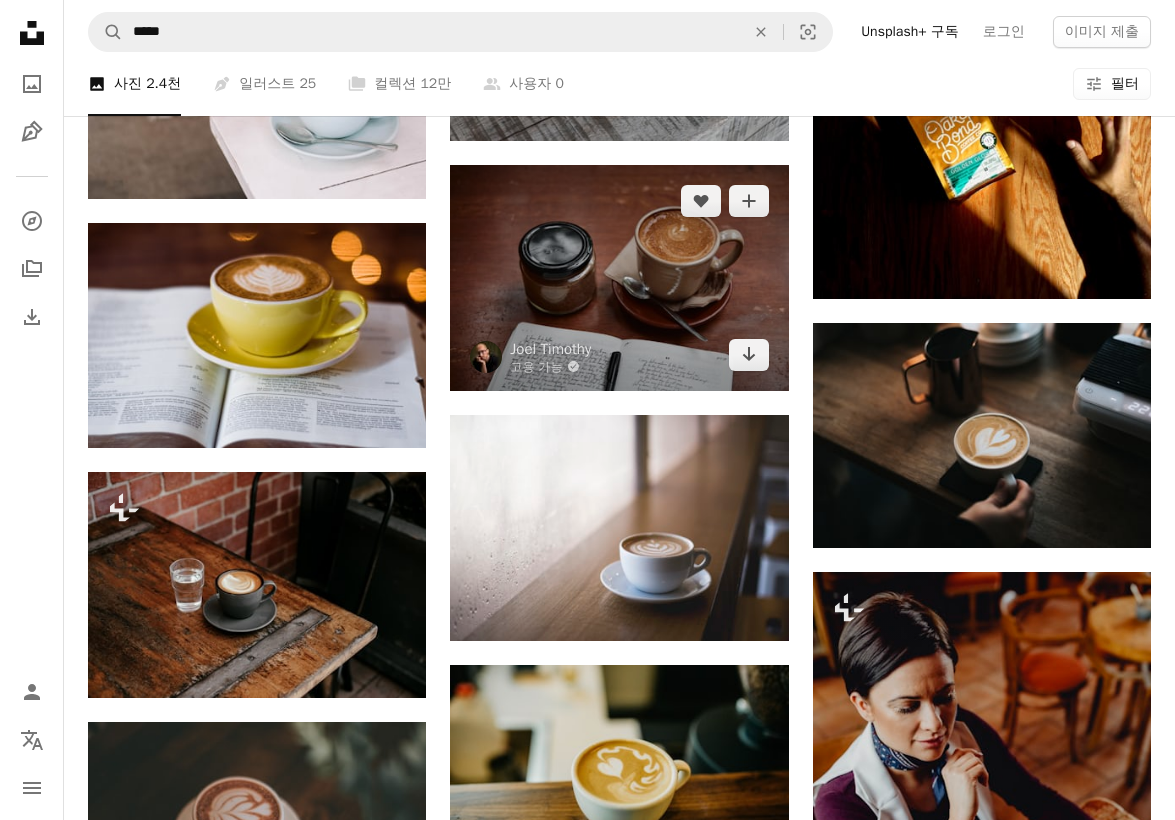 scroll, scrollTop: 1400, scrollLeft: 0, axis: vertical 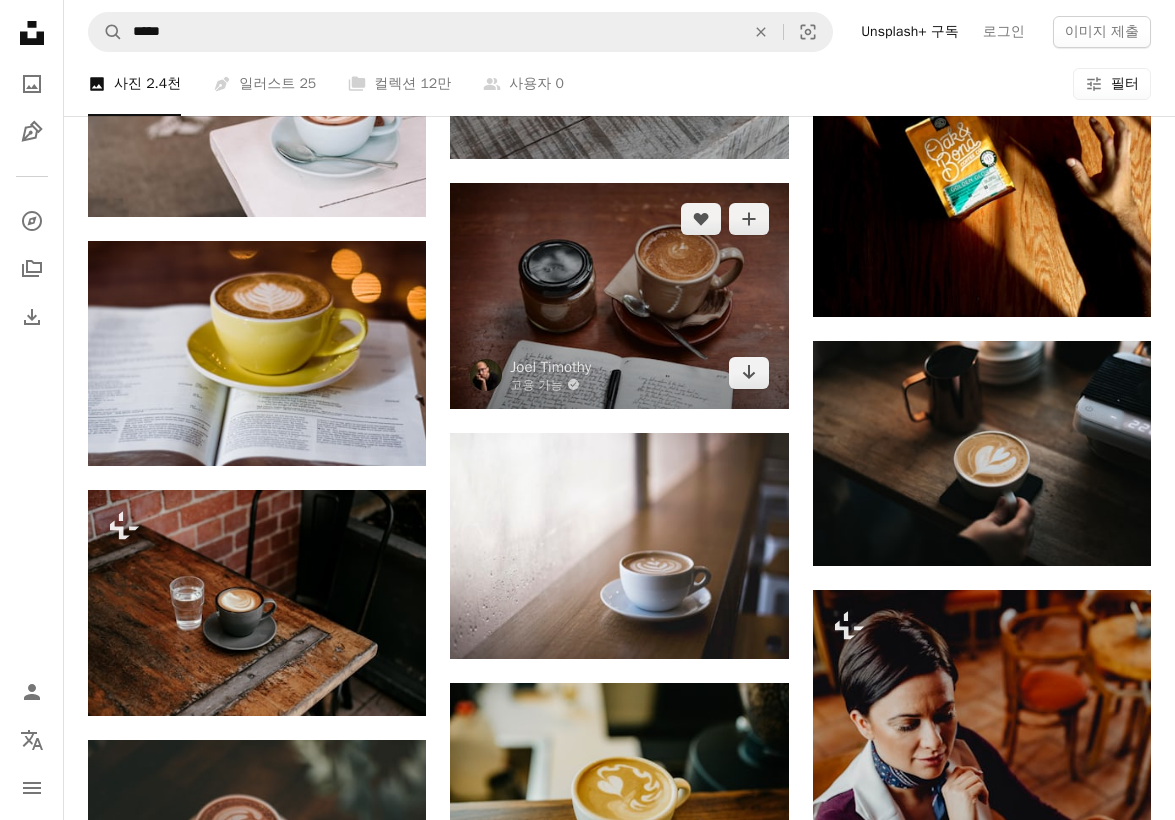 click at bounding box center (619, 296) 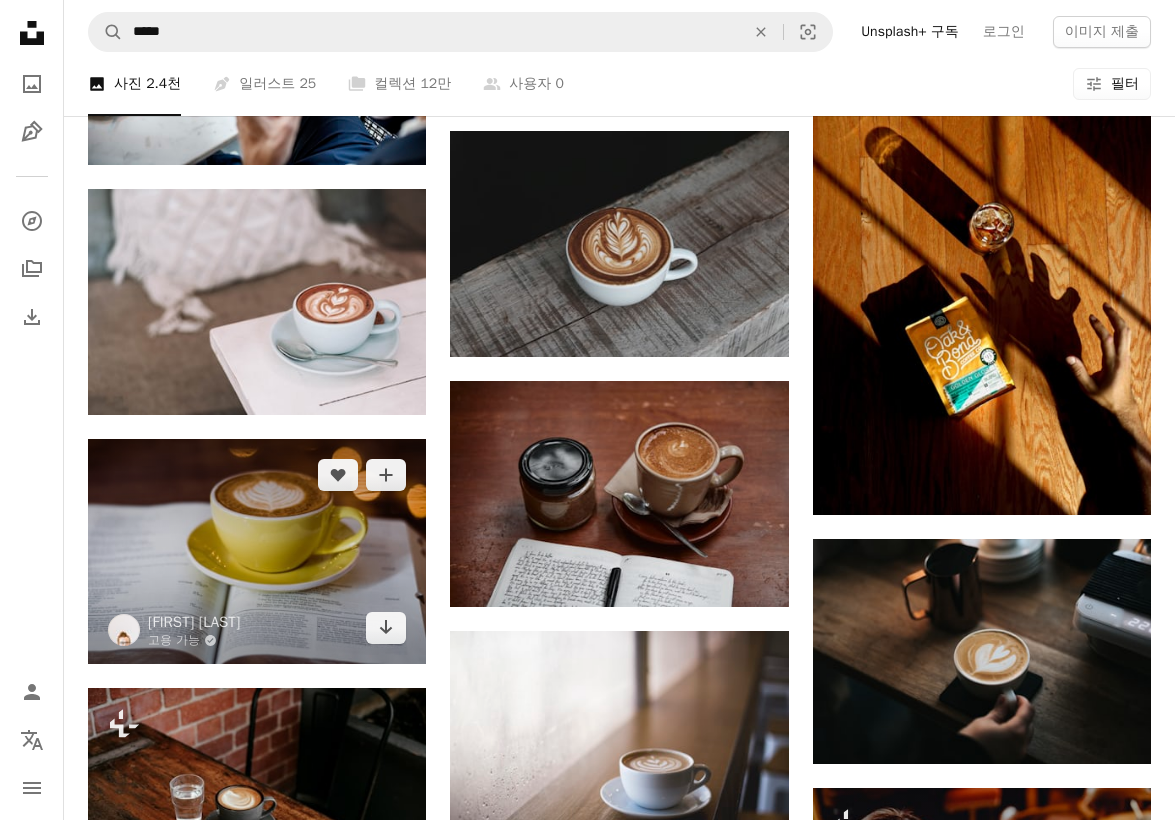 scroll, scrollTop: 1200, scrollLeft: 0, axis: vertical 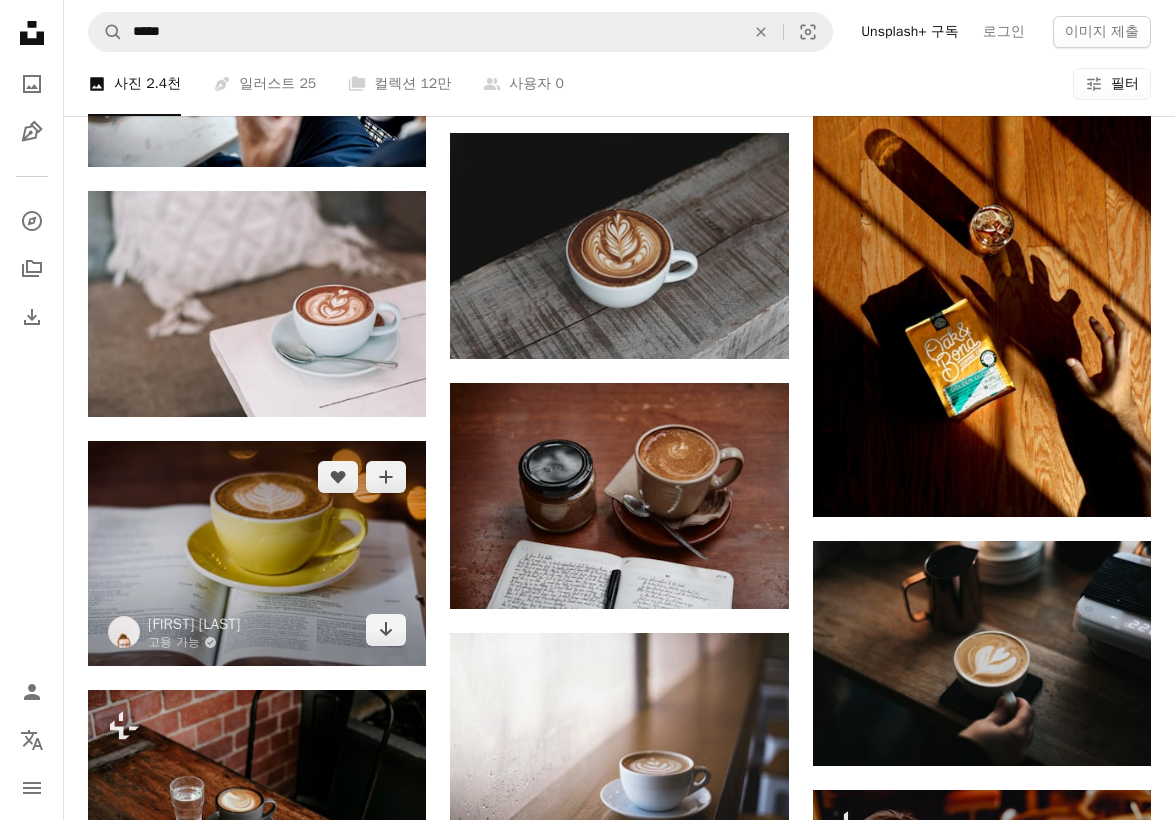 click at bounding box center (257, 554) 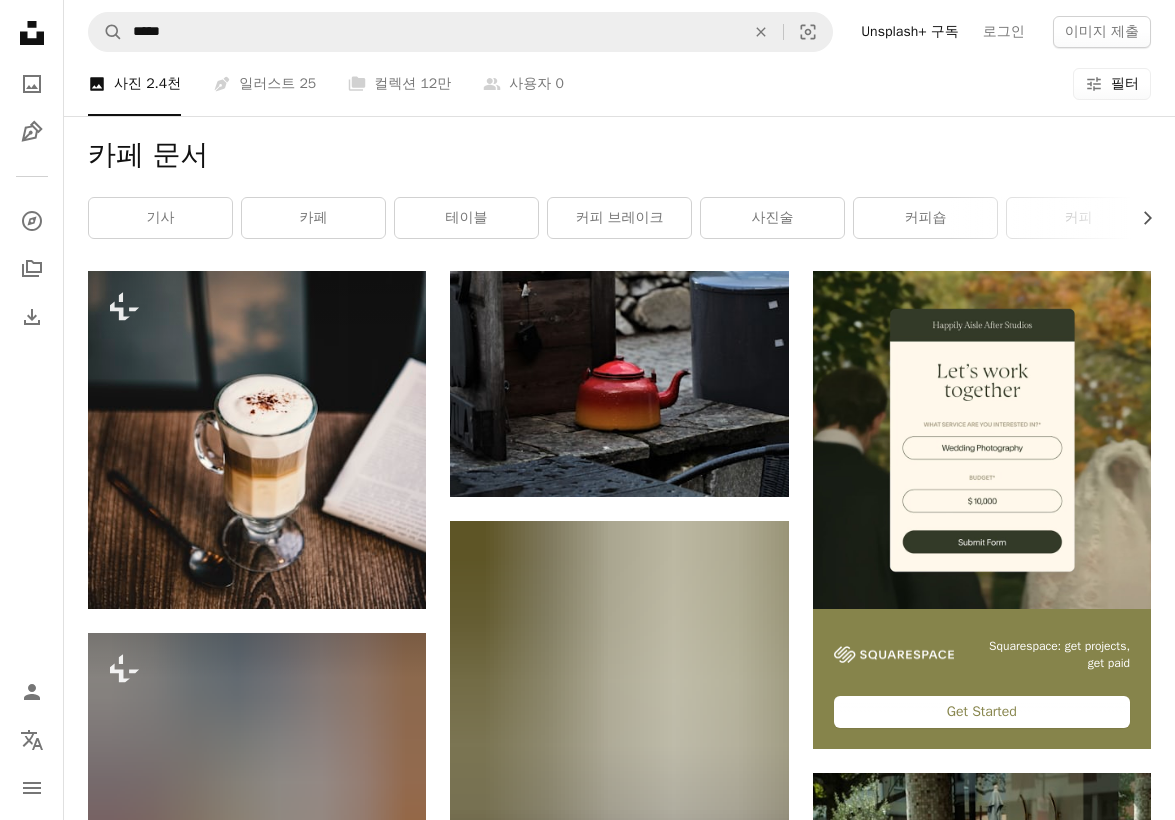 scroll, scrollTop: 0, scrollLeft: 0, axis: both 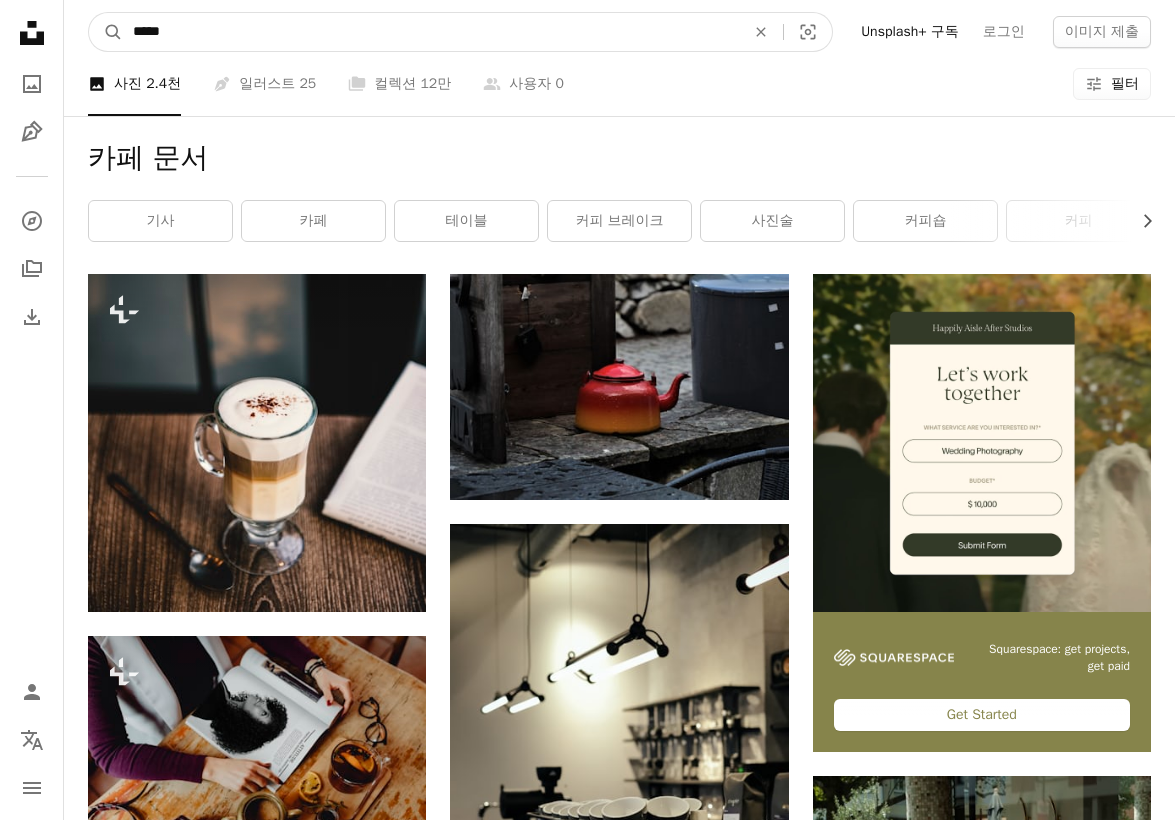 click on "*****" at bounding box center [431, 32] 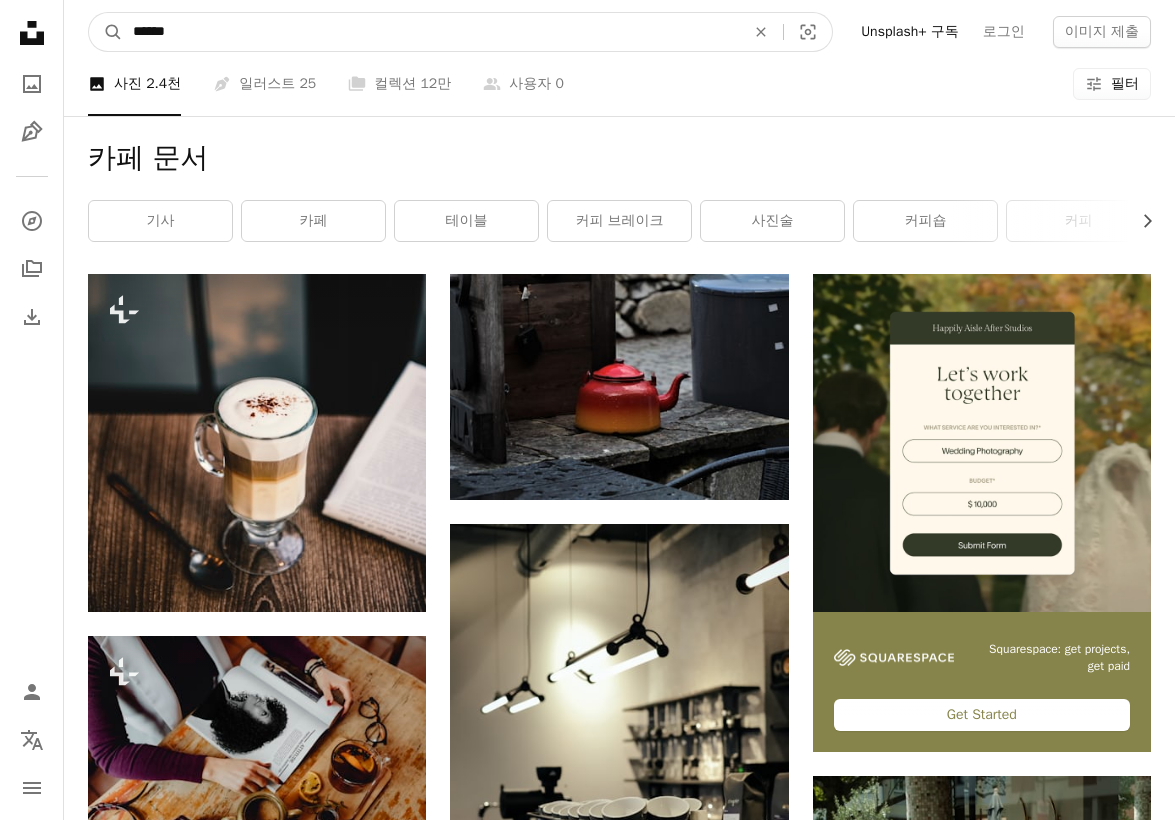 click on "A magnifying glass" at bounding box center (106, 32) 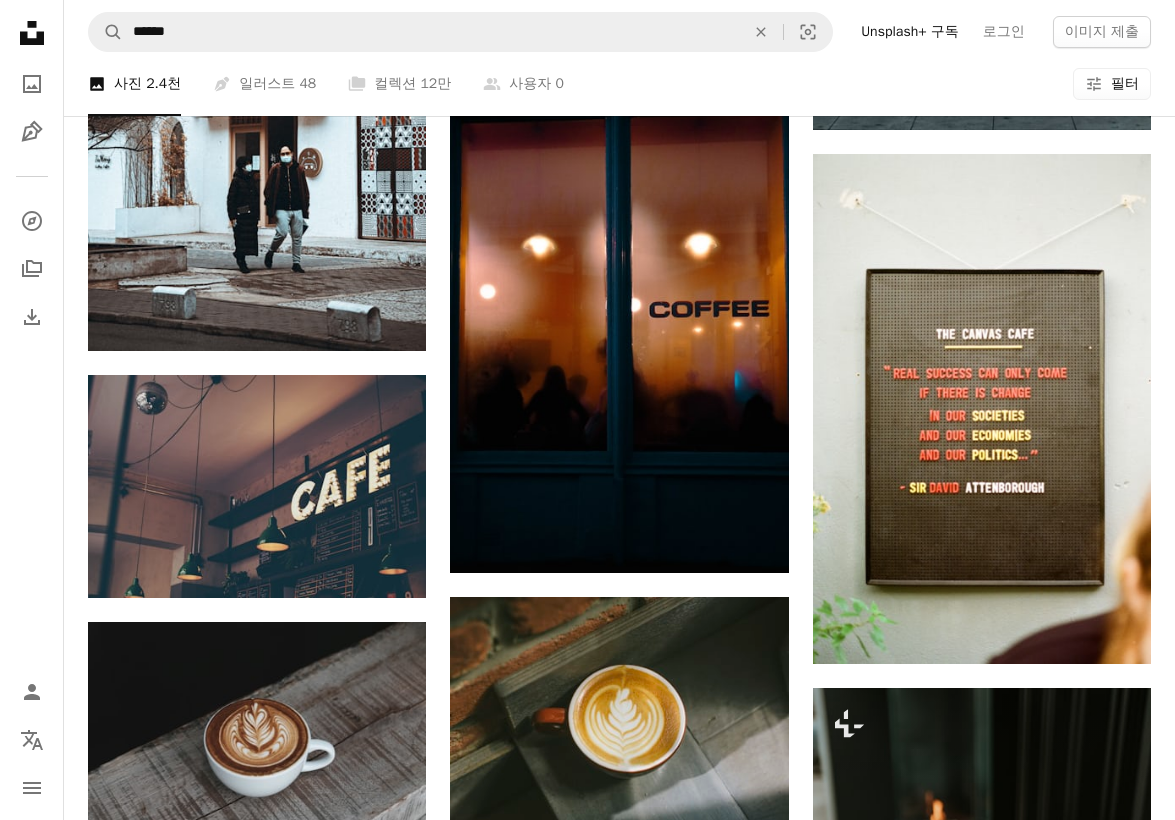 scroll, scrollTop: 2200, scrollLeft: 0, axis: vertical 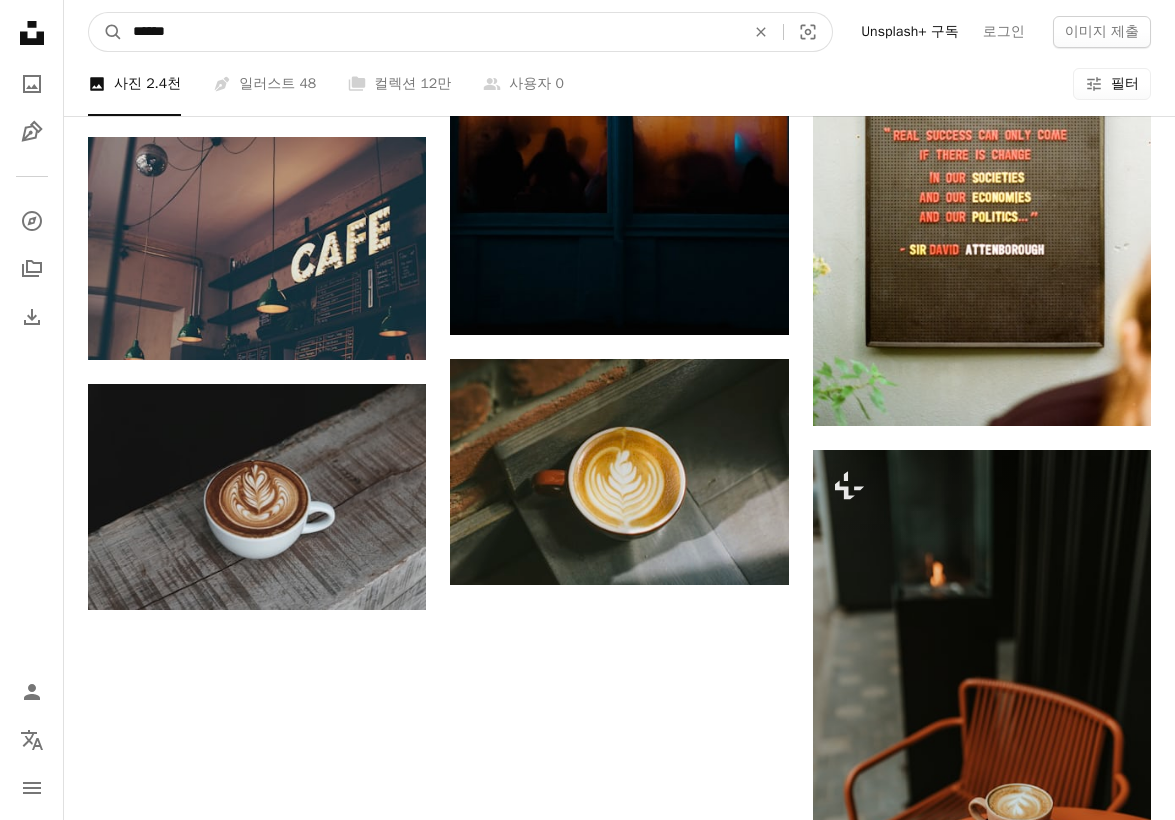 click on "******" at bounding box center (431, 32) 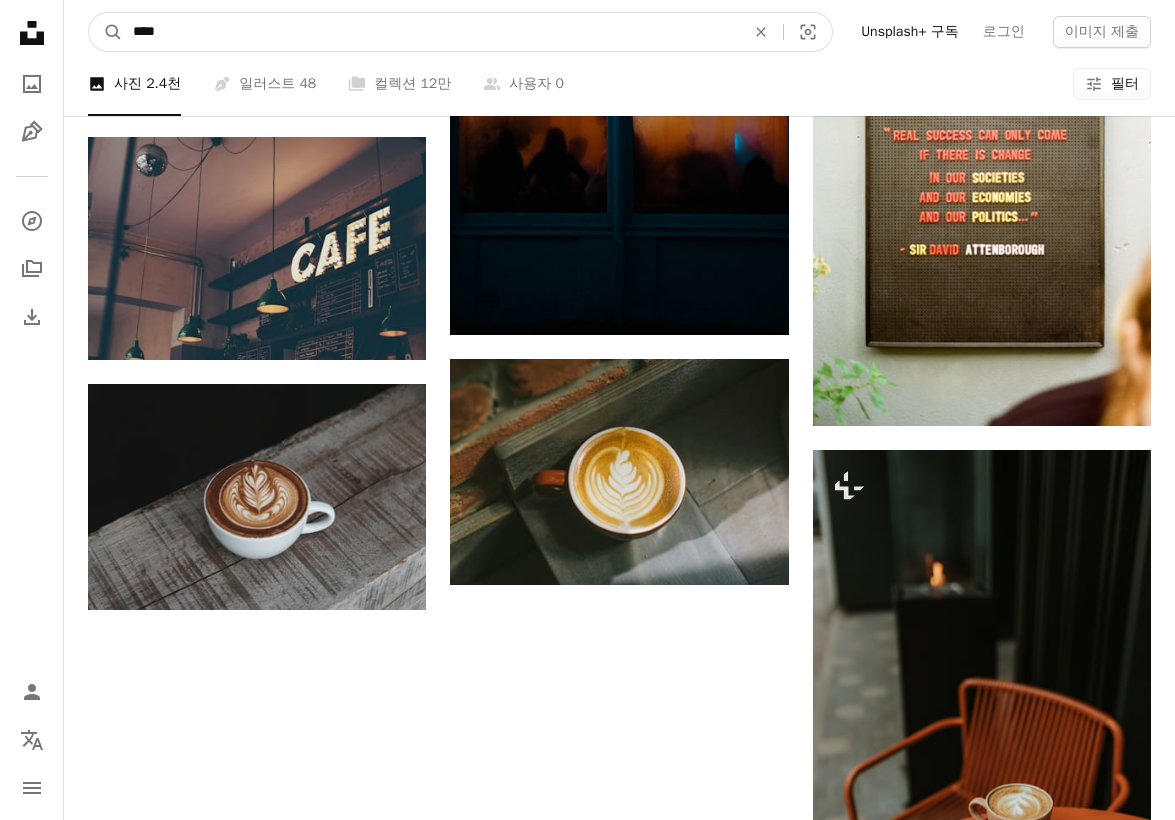 type on "*****" 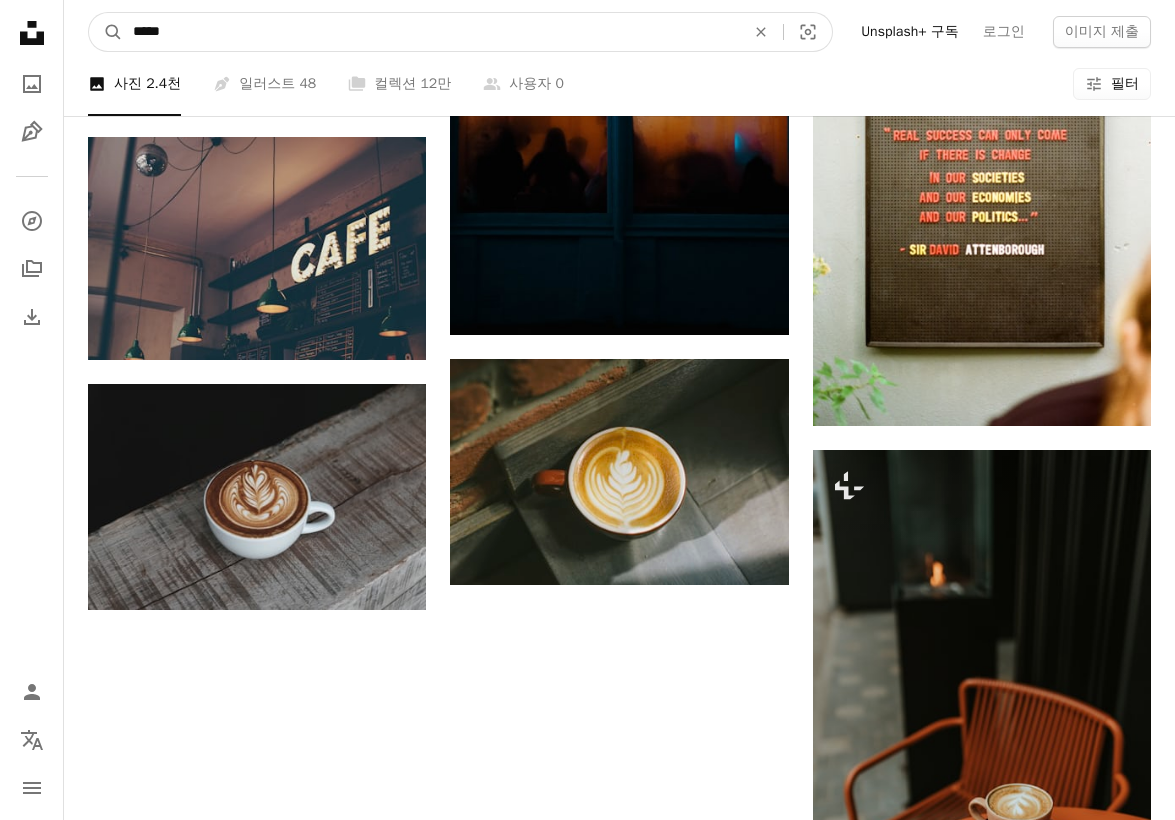 click on "A magnifying glass" at bounding box center (106, 32) 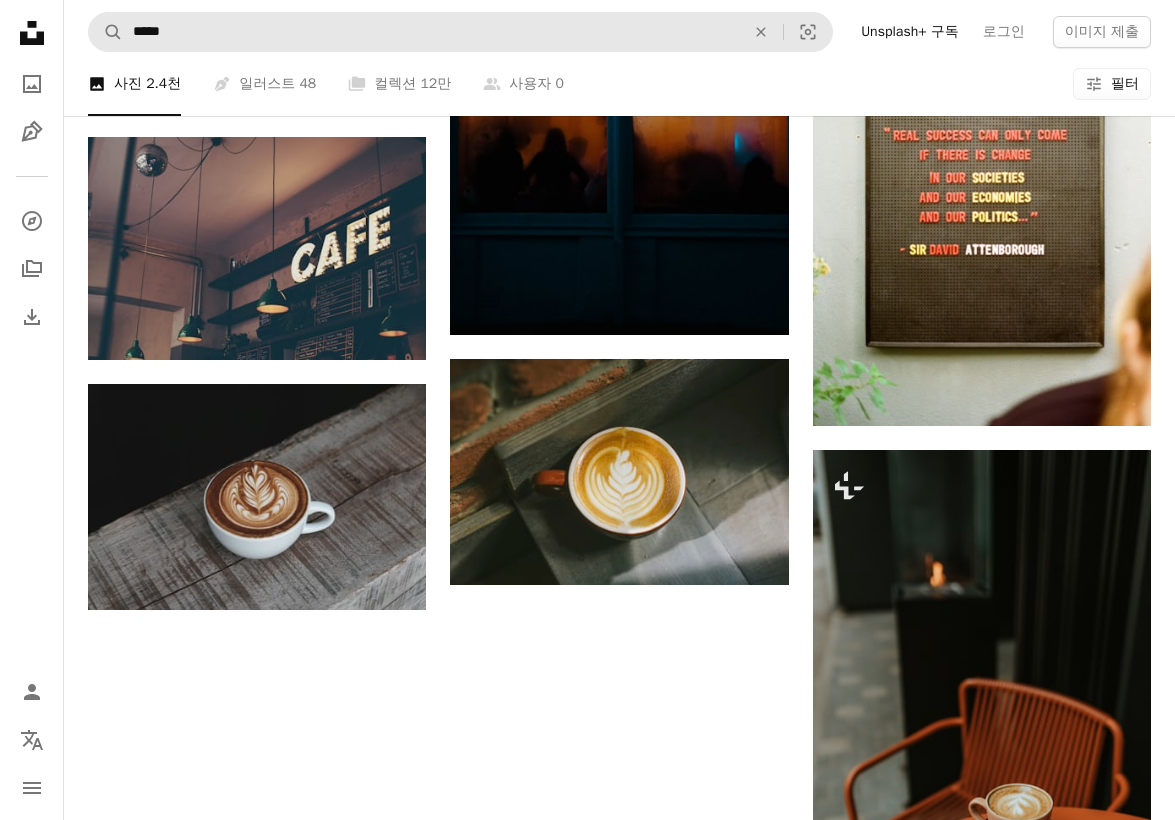 scroll, scrollTop: 0, scrollLeft: 0, axis: both 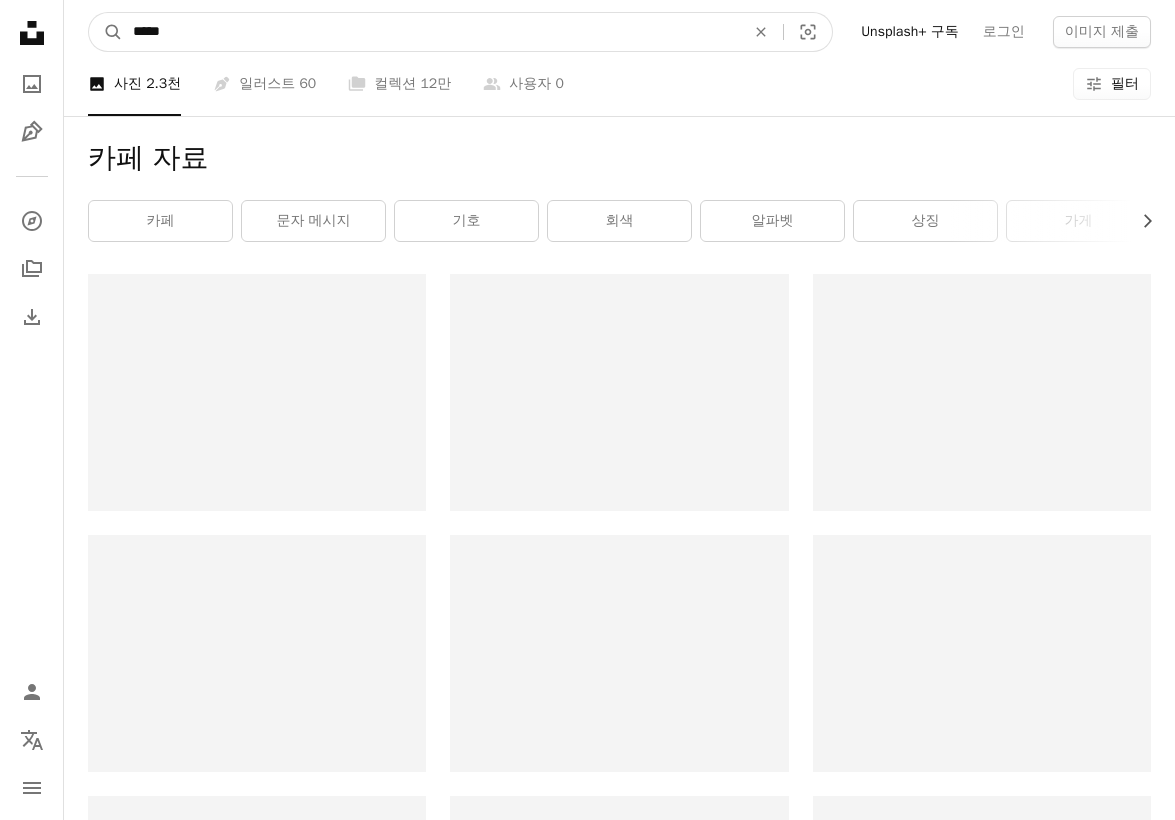 click on "*****" at bounding box center (431, 32) 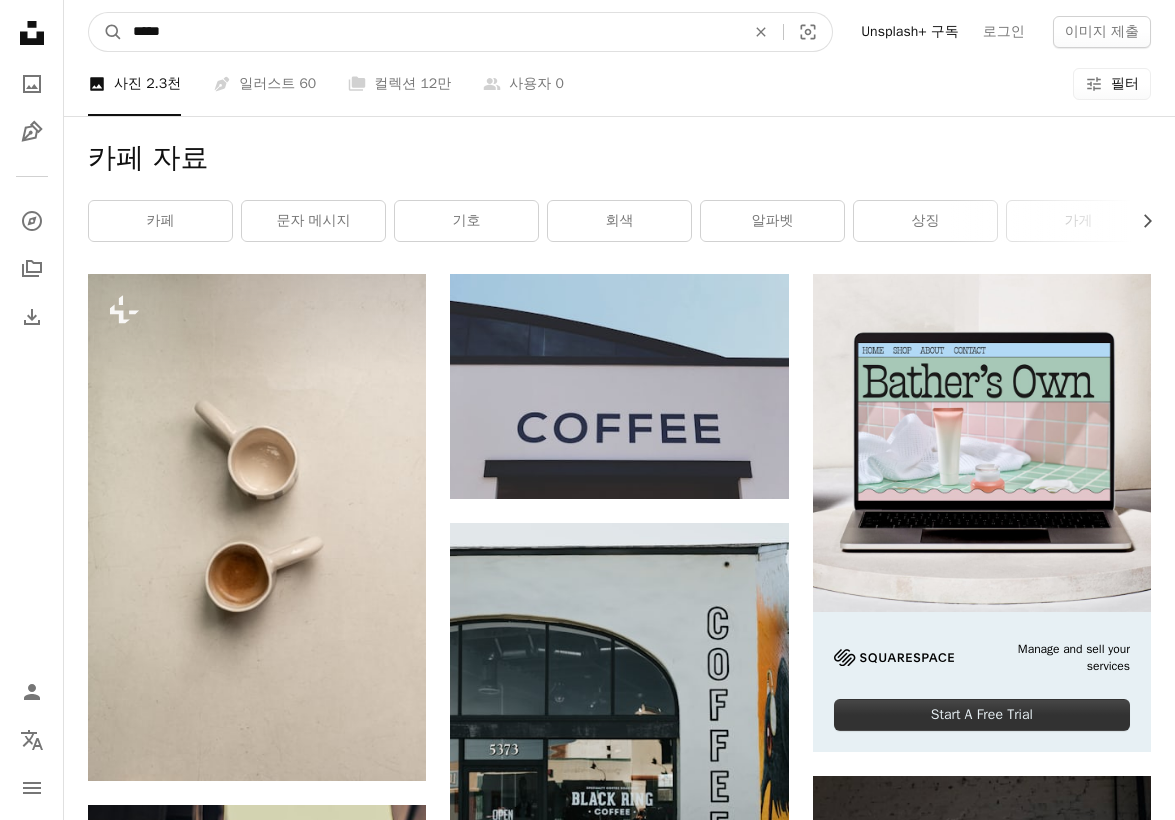 type on "*****" 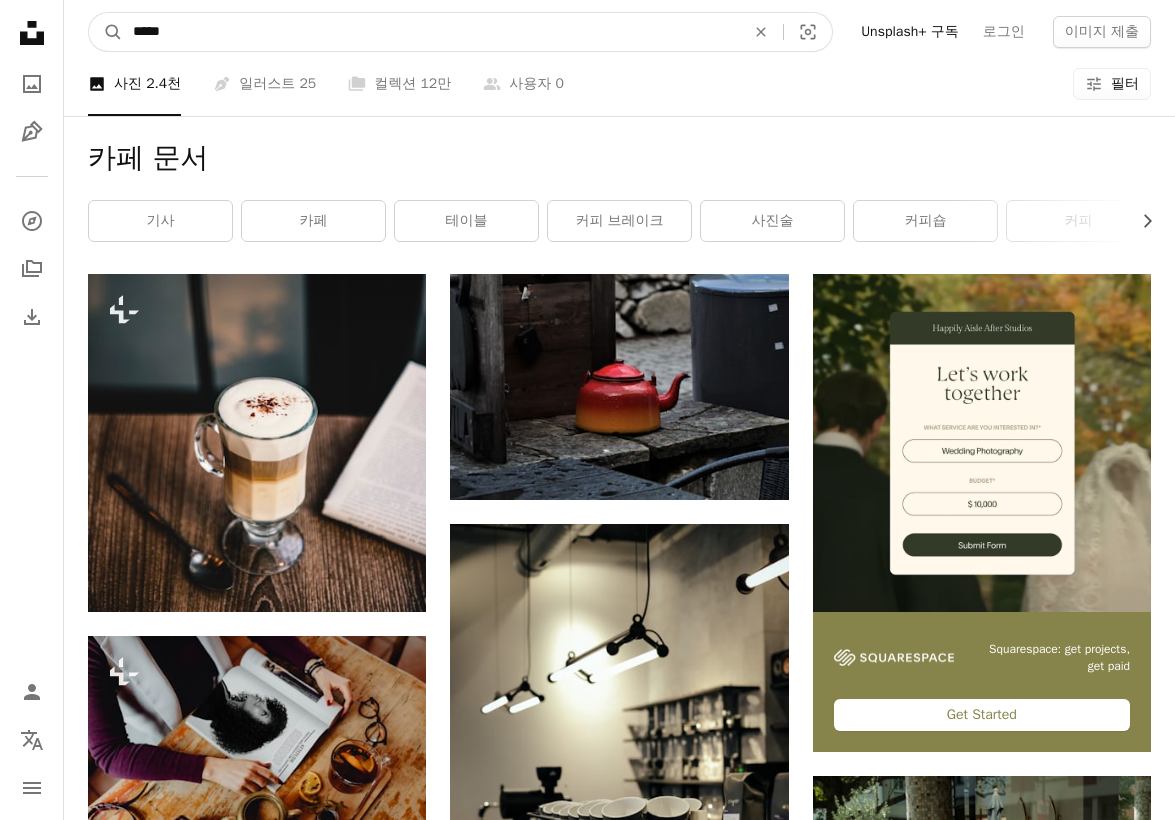 click on "*****" at bounding box center [431, 32] 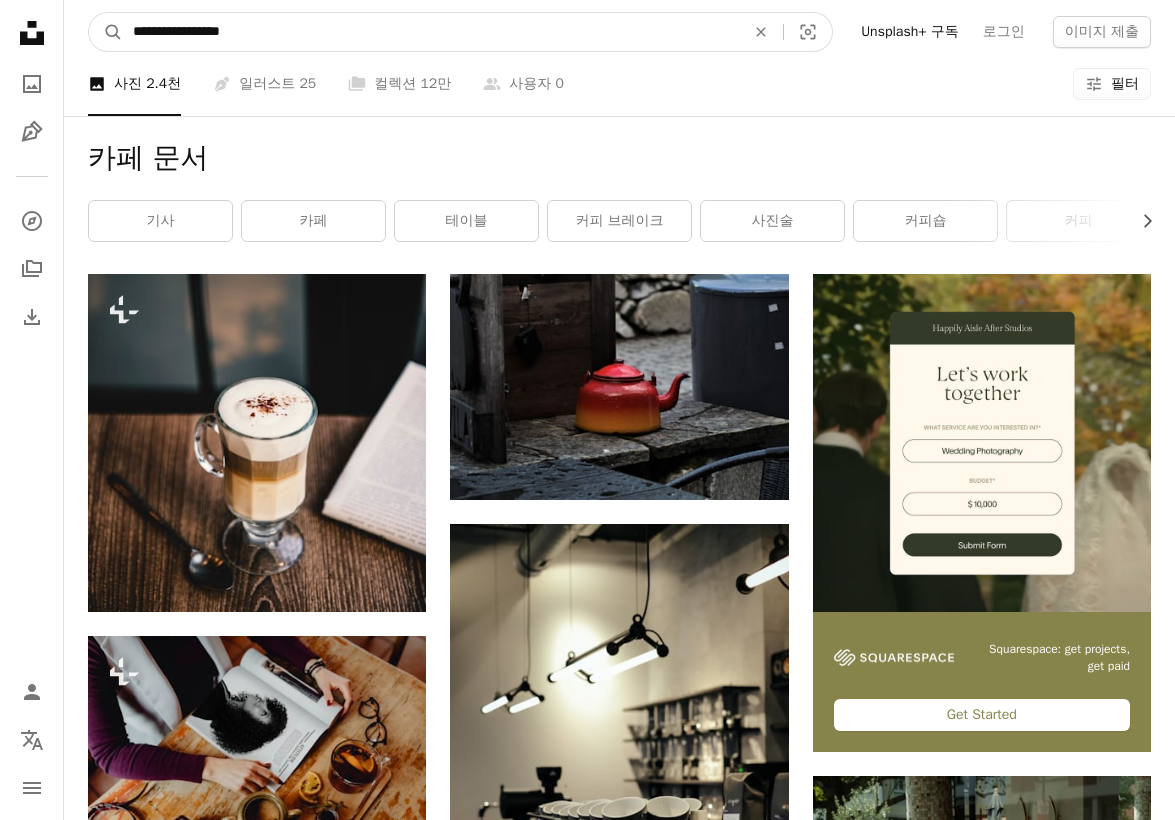 type on "**********" 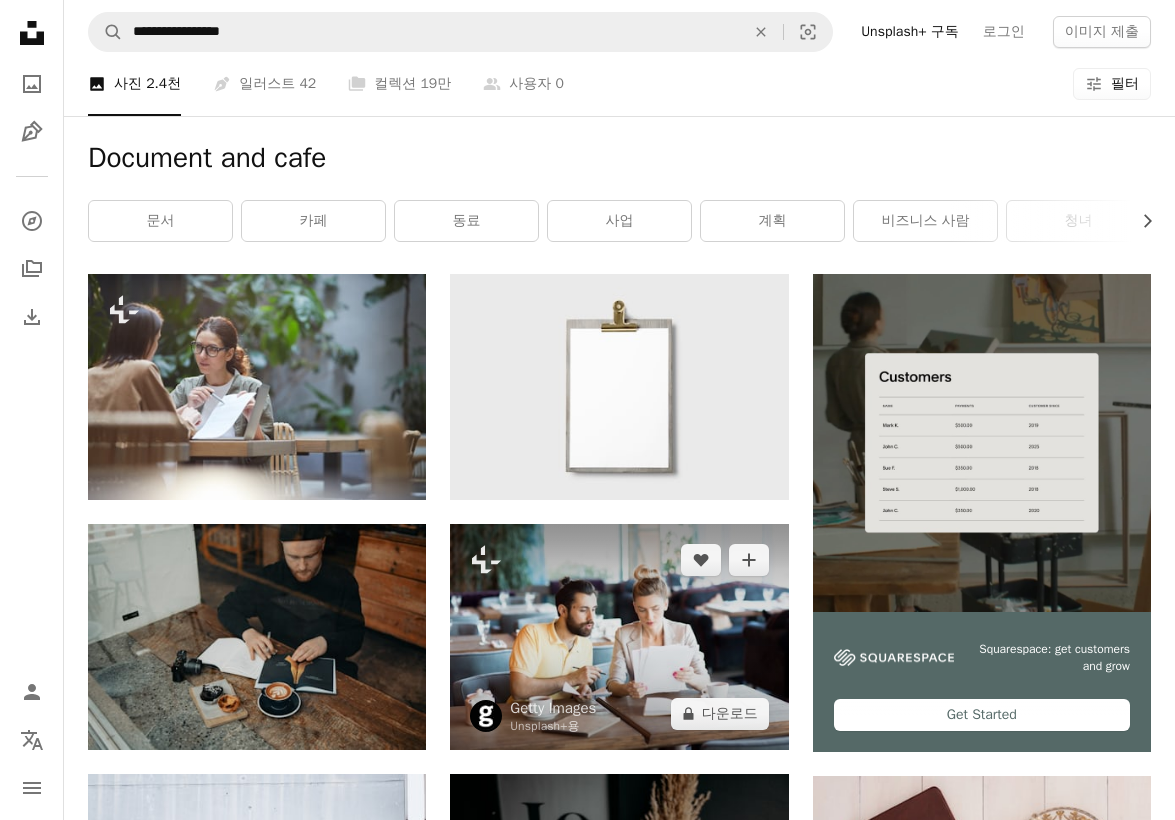 click at bounding box center (619, 637) 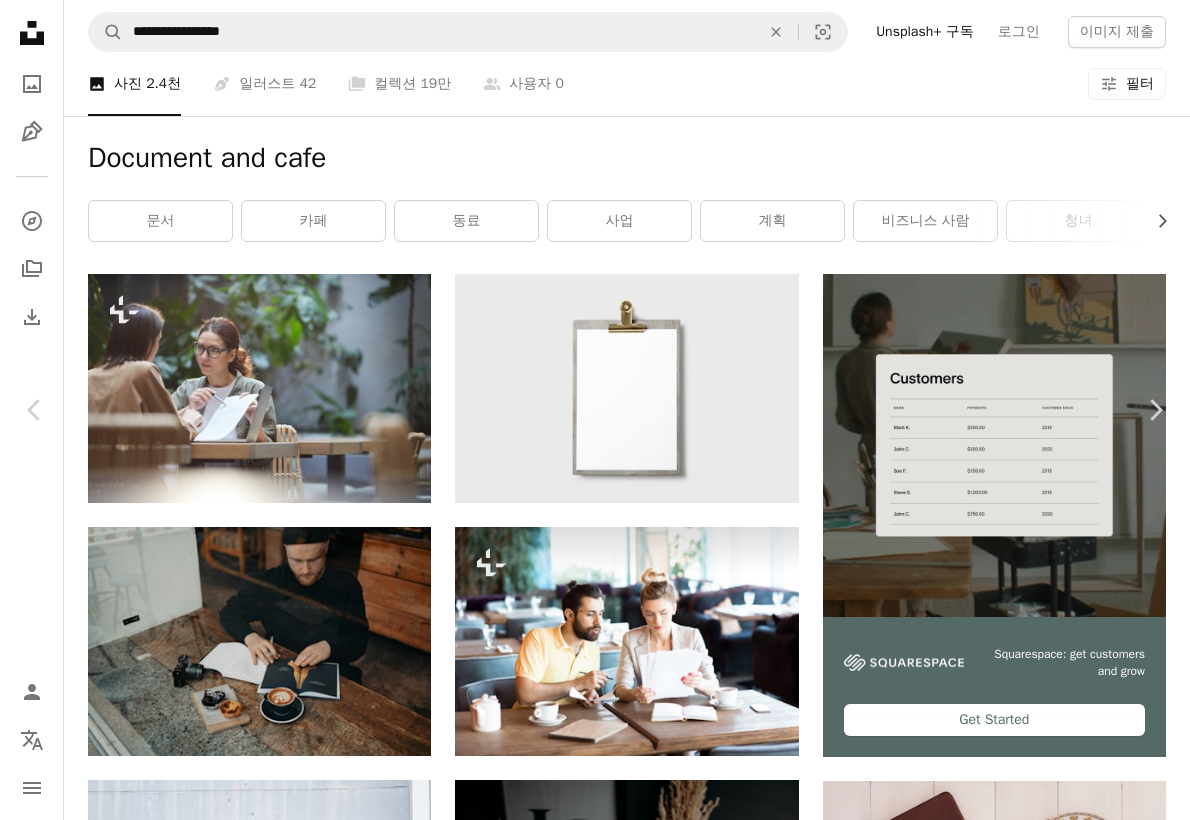 click on "A lock   다운로드" at bounding box center [1031, 4279] 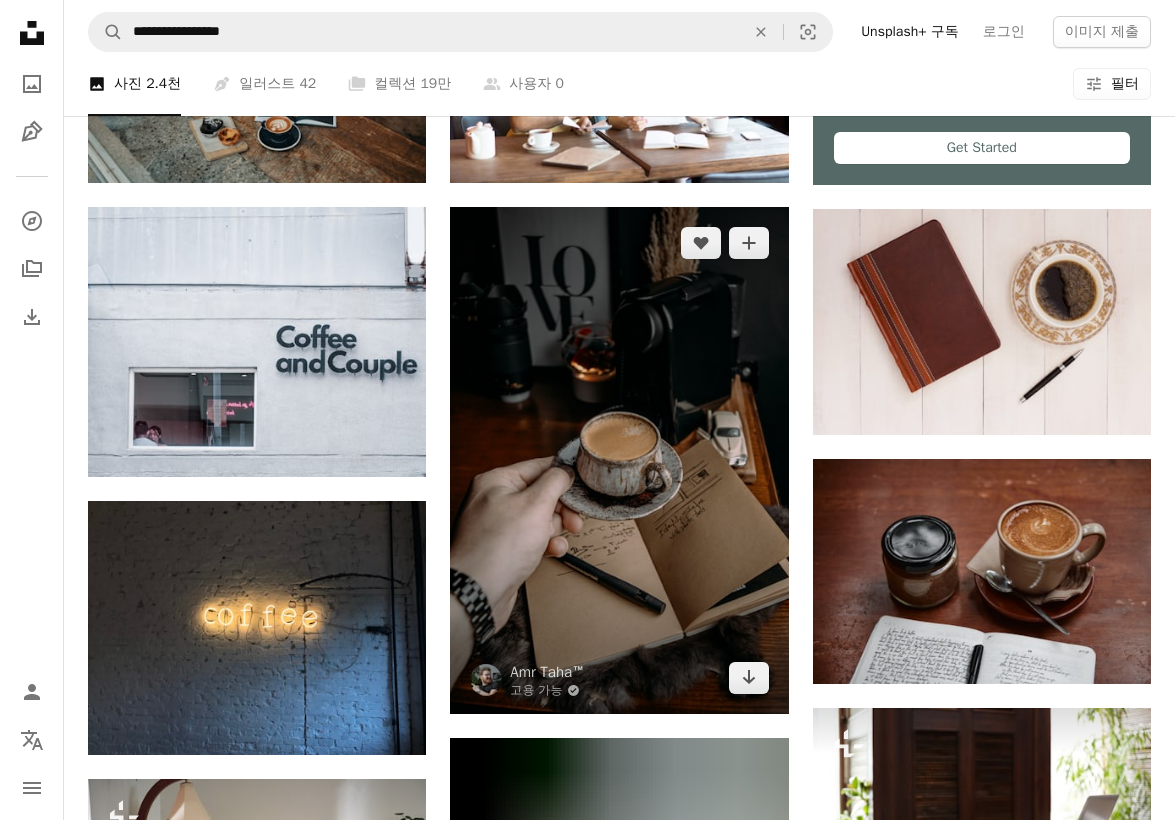 scroll, scrollTop: 600, scrollLeft: 0, axis: vertical 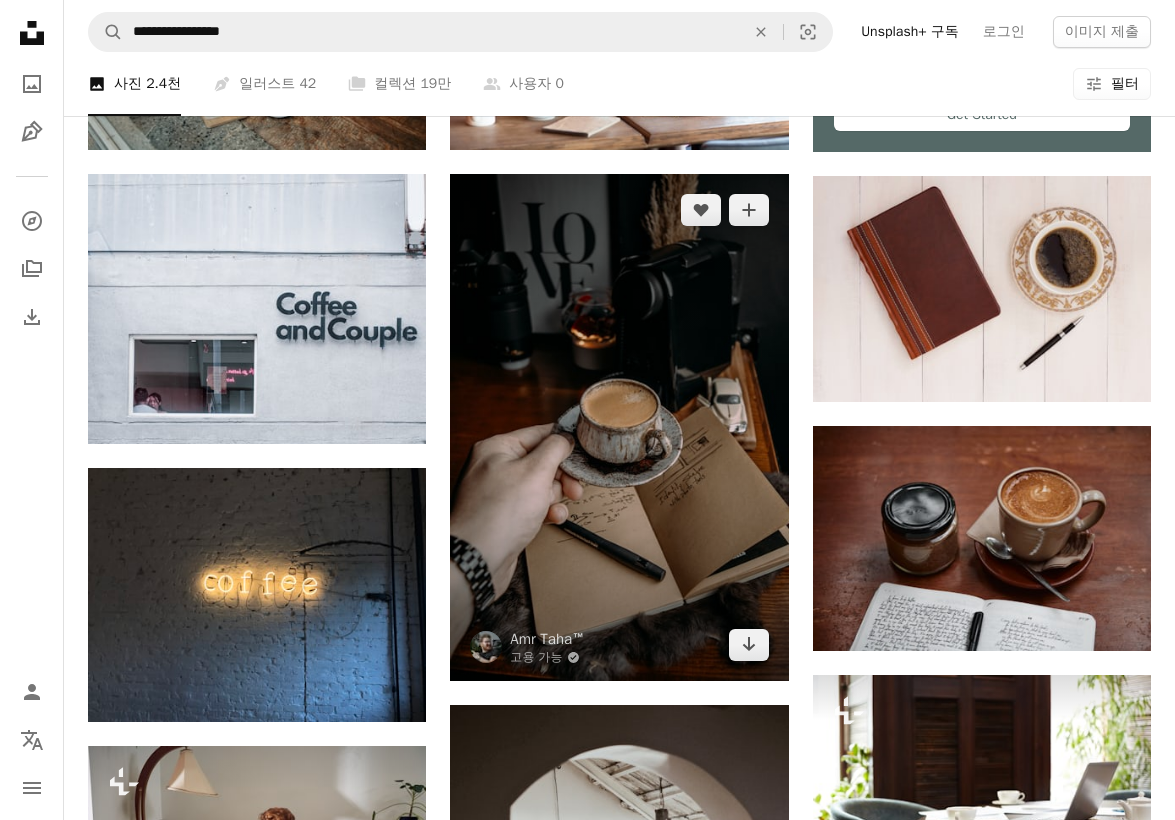 click at bounding box center [619, 427] 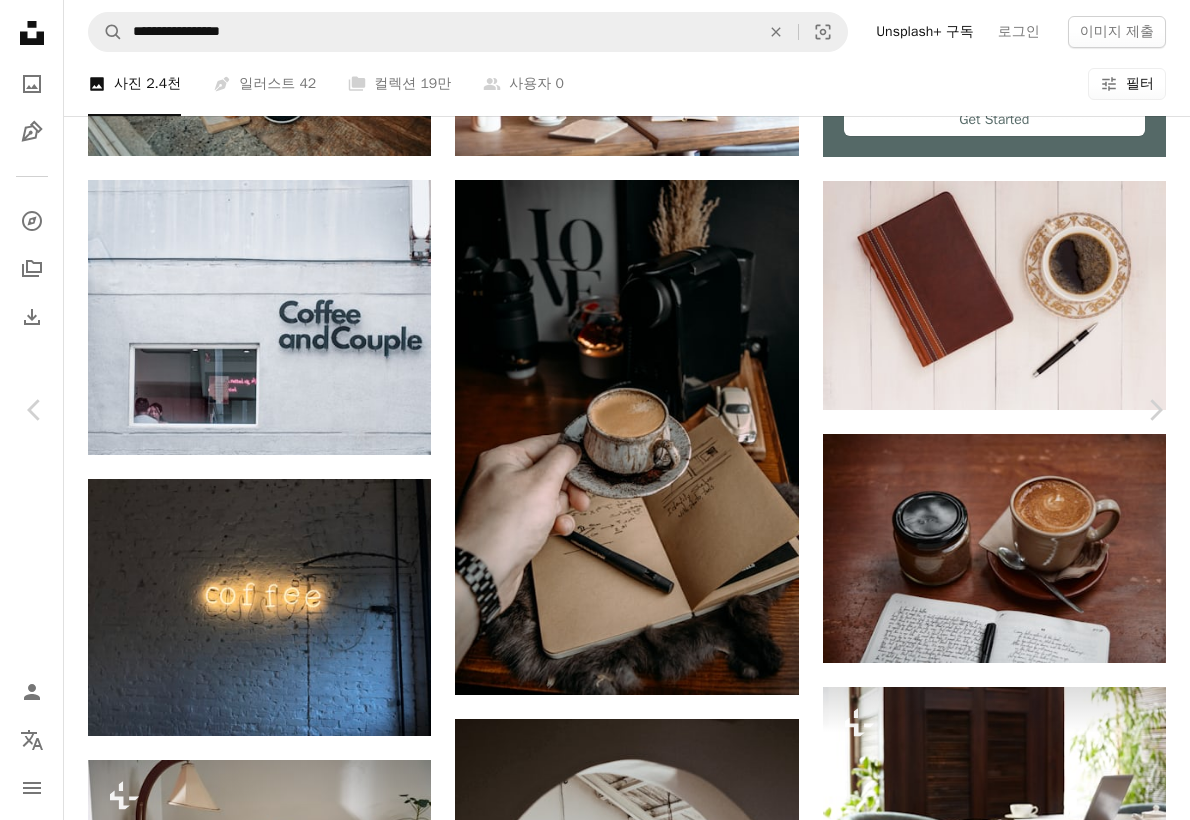 click on "무료 다운로드" at bounding box center [990, 3679] 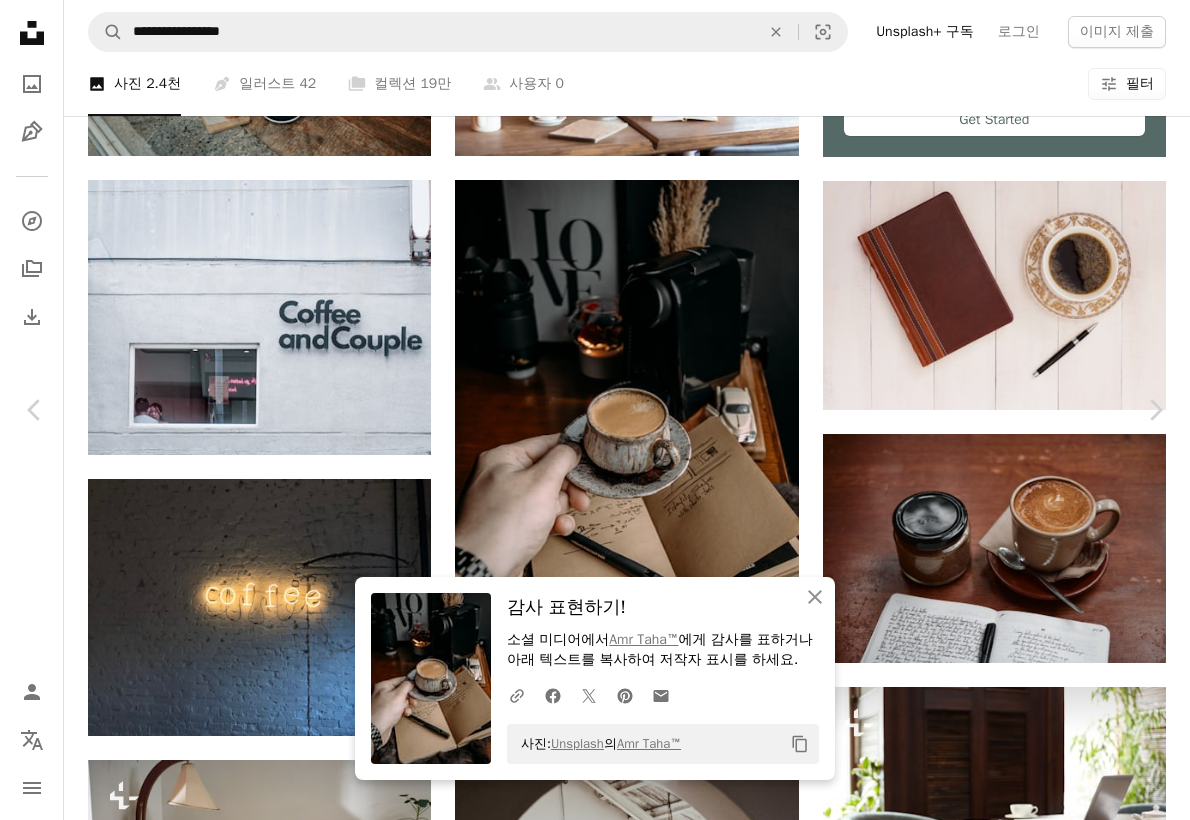 click on "An X shape" at bounding box center [20, 20] 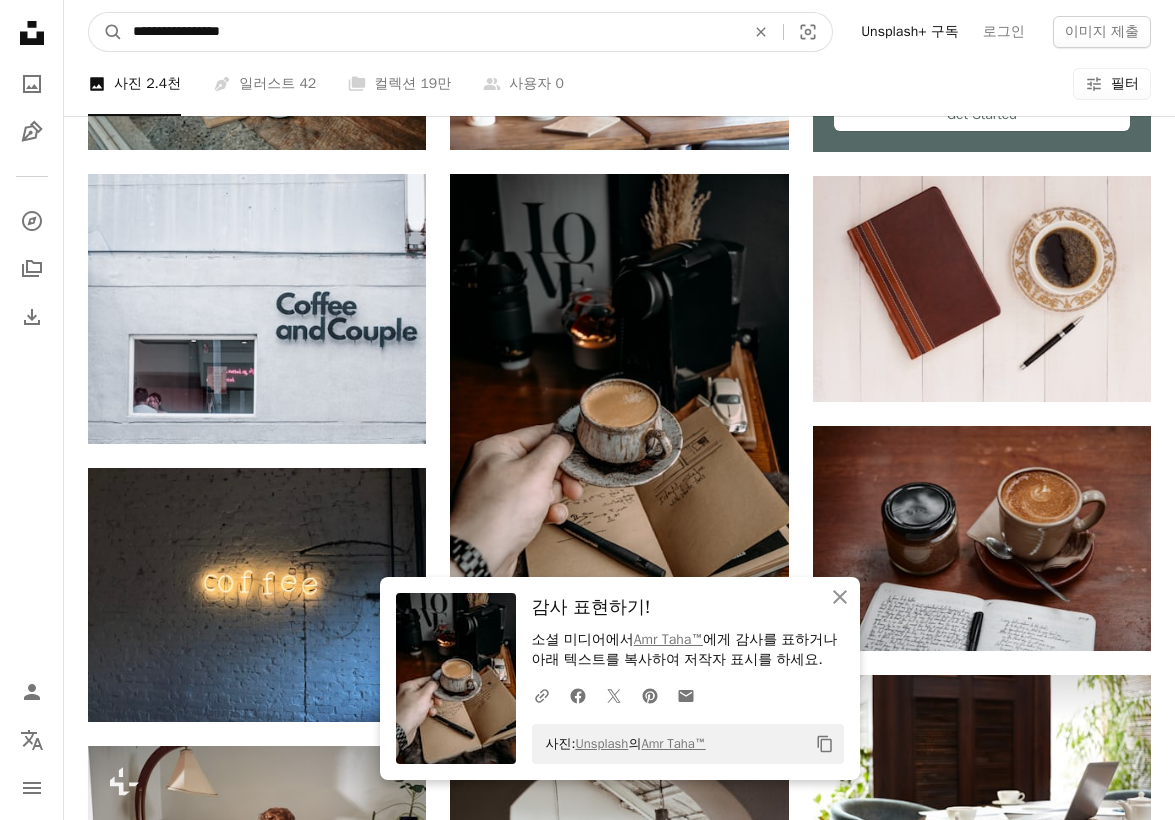 click on "**********" at bounding box center [431, 32] 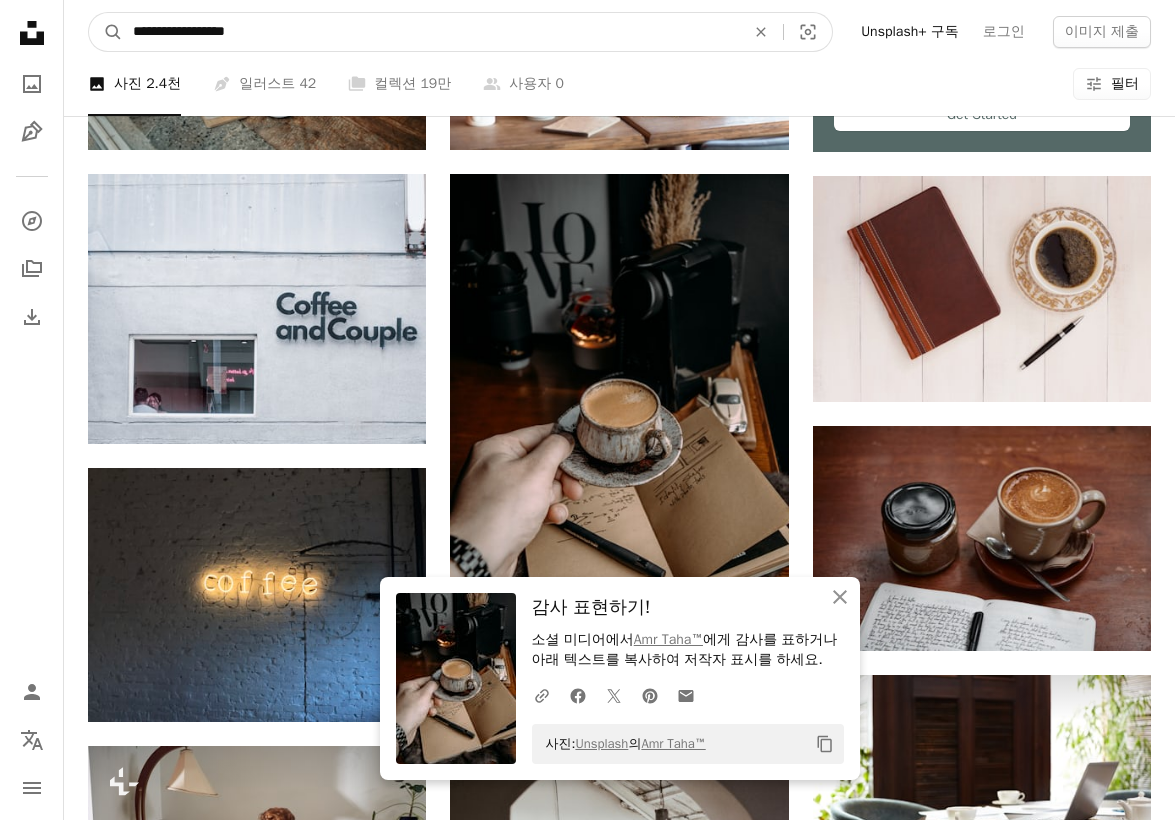type on "*" 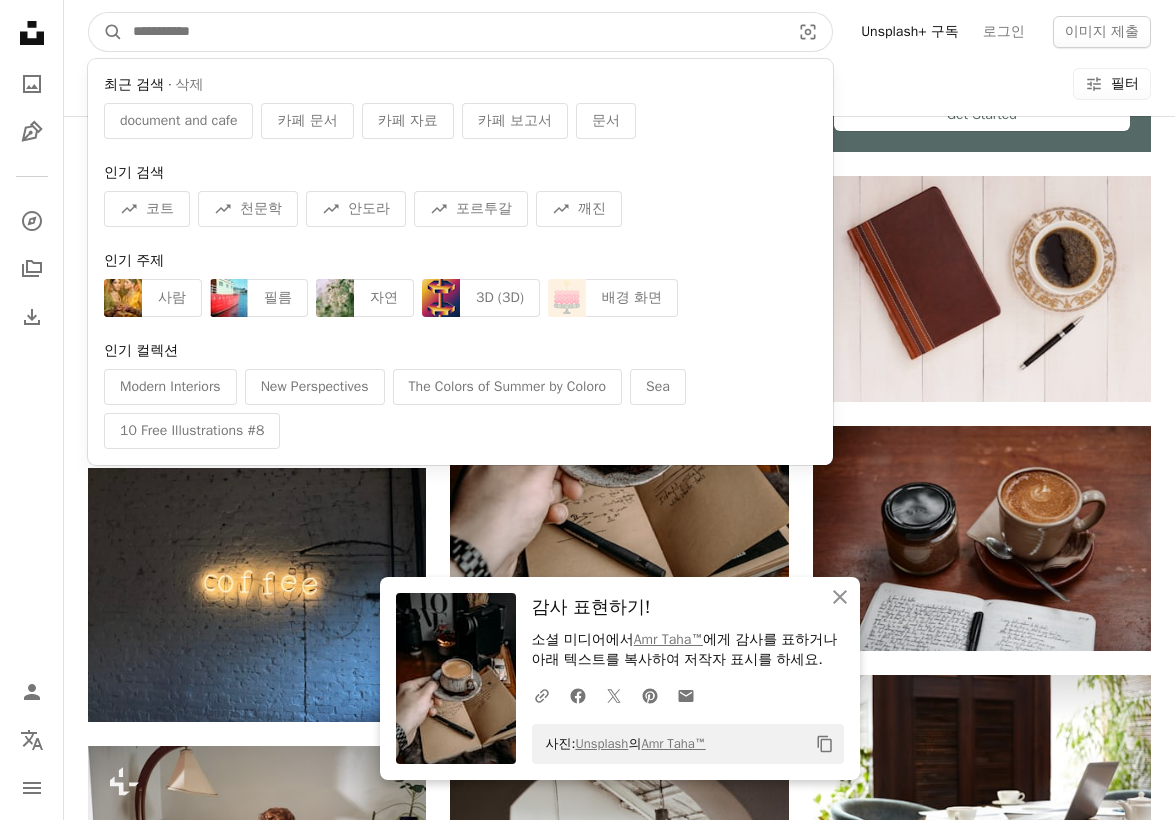 type on "*" 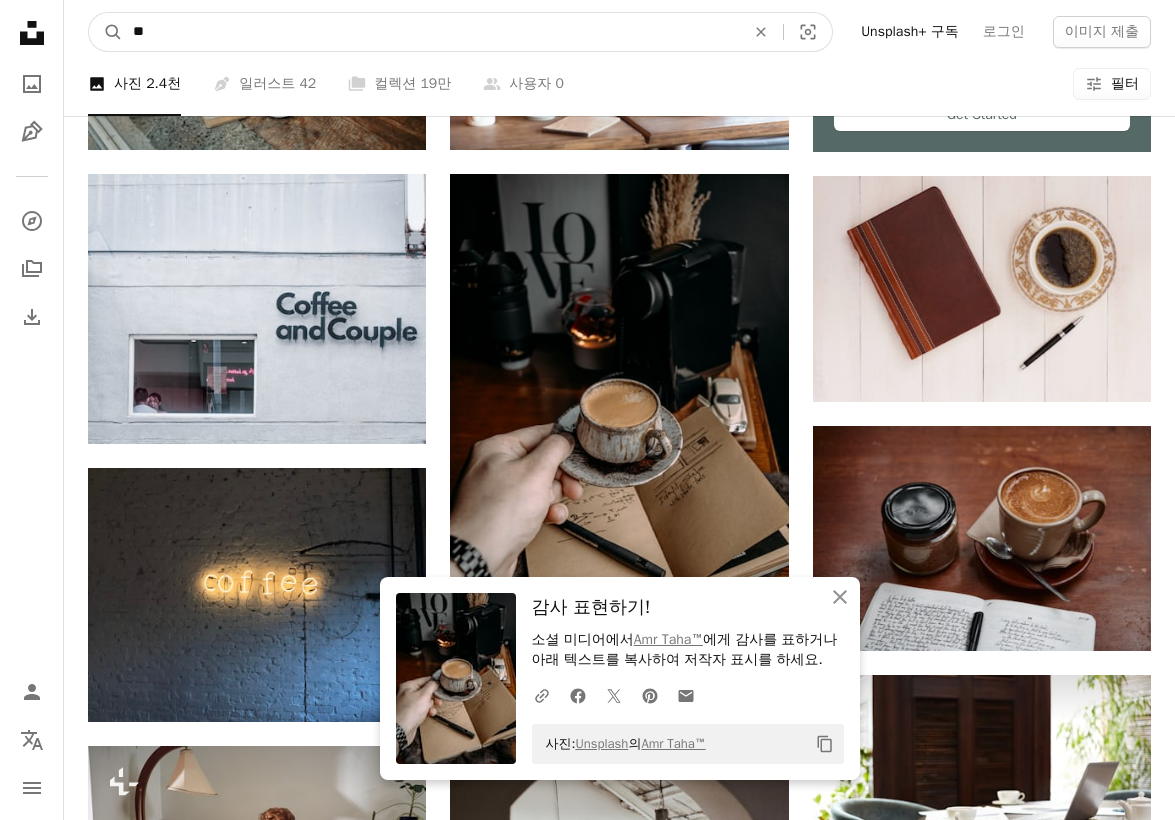 type on "*" 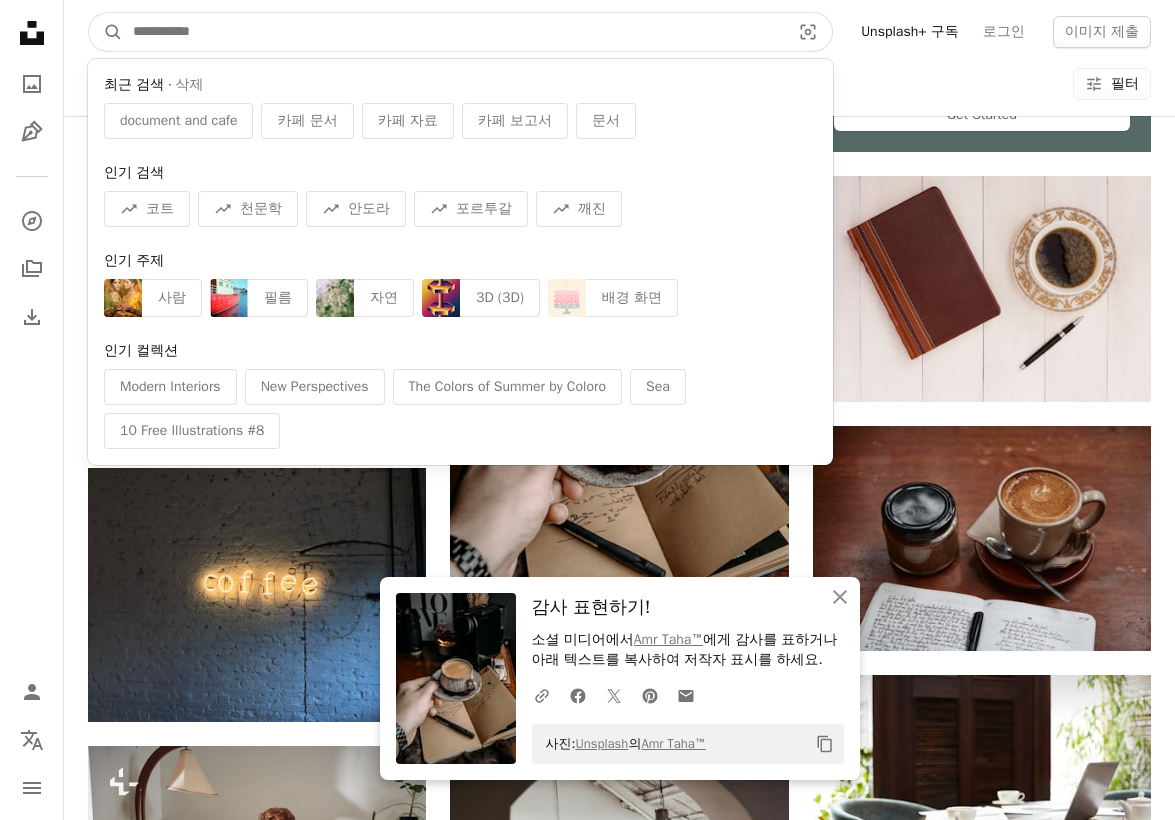 type on "*" 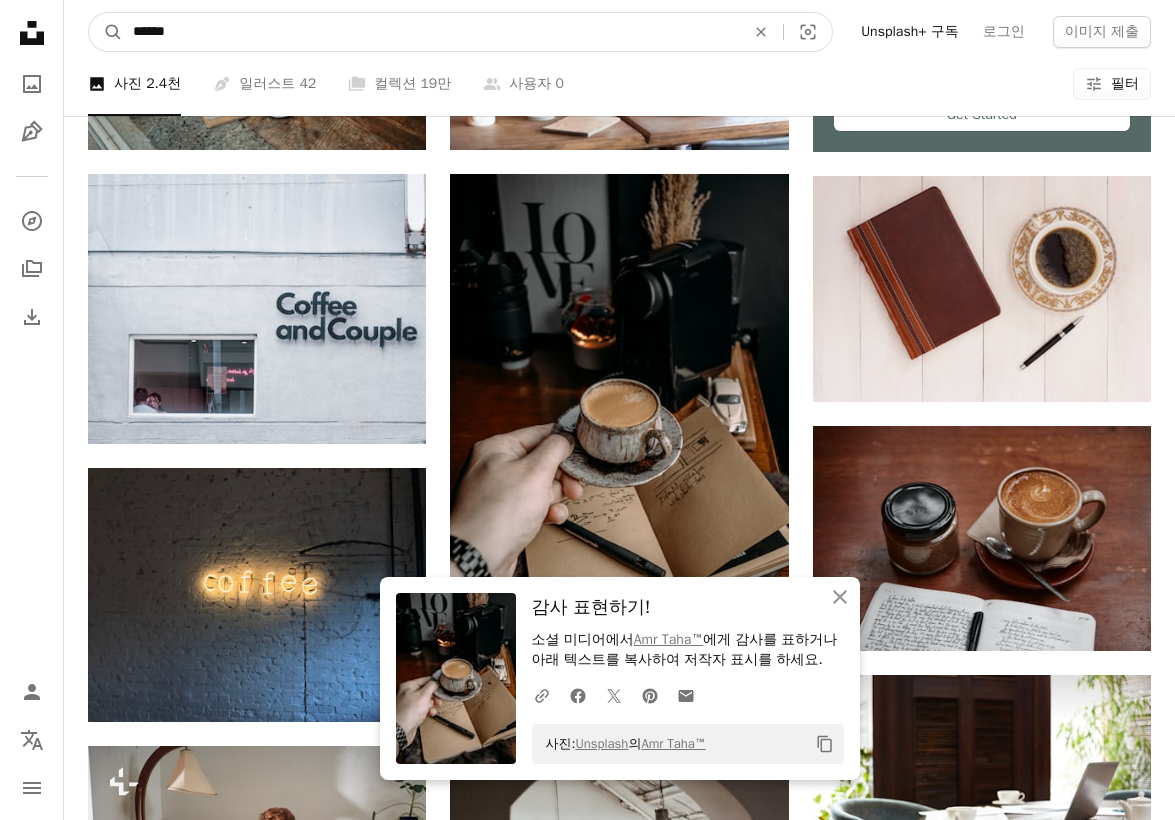 type on "*******" 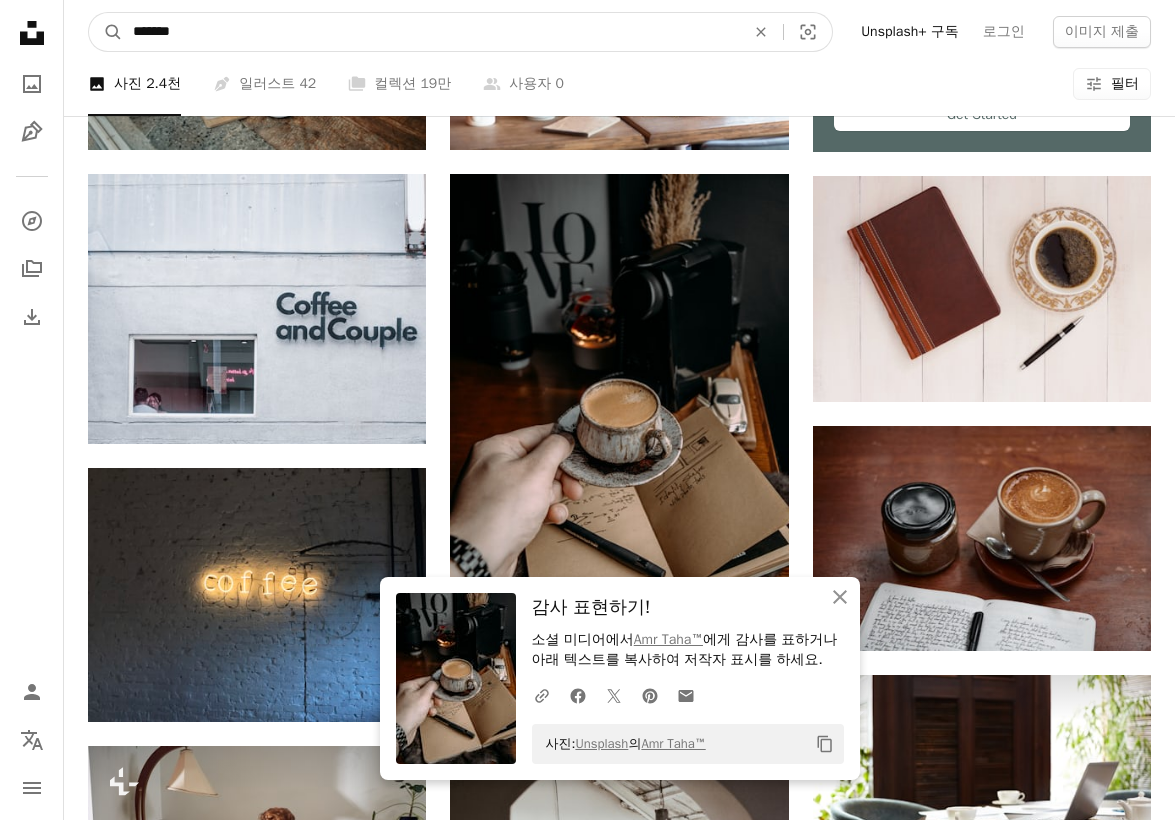 click on "A magnifying glass" at bounding box center (106, 32) 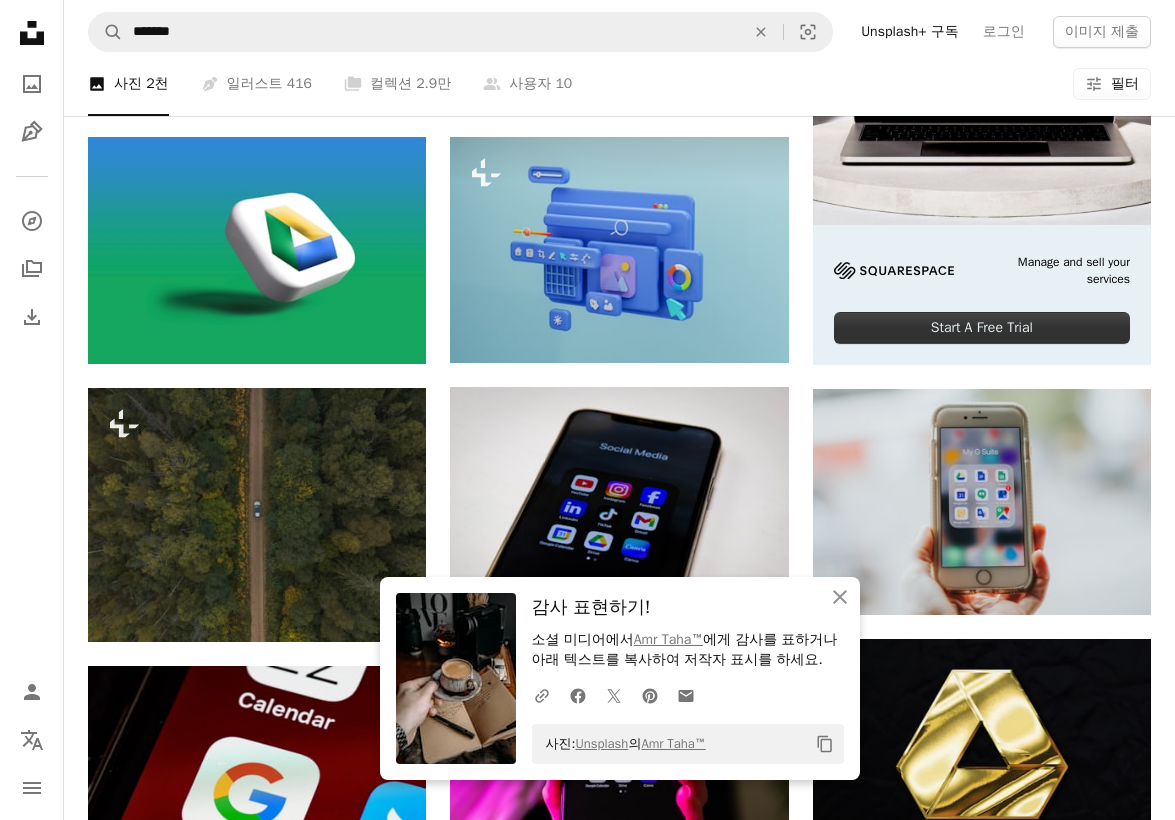 scroll, scrollTop: 400, scrollLeft: 0, axis: vertical 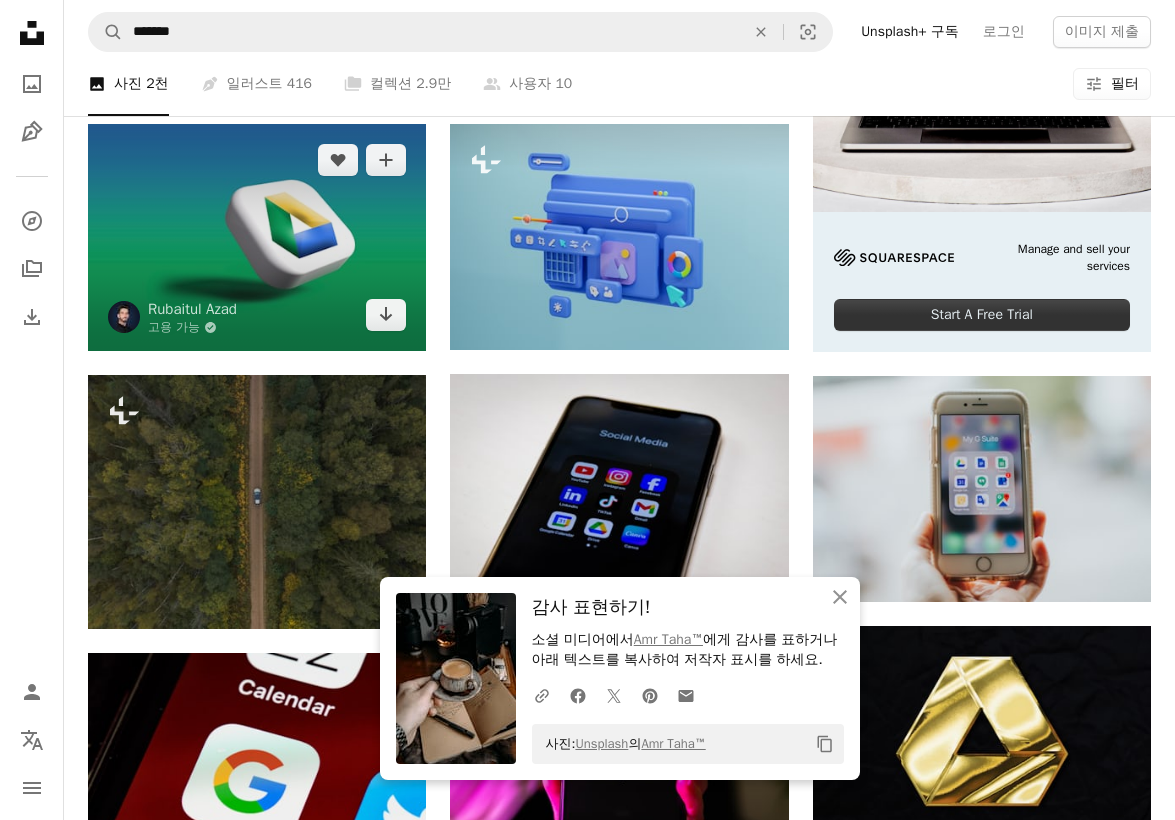 click at bounding box center (257, 238) 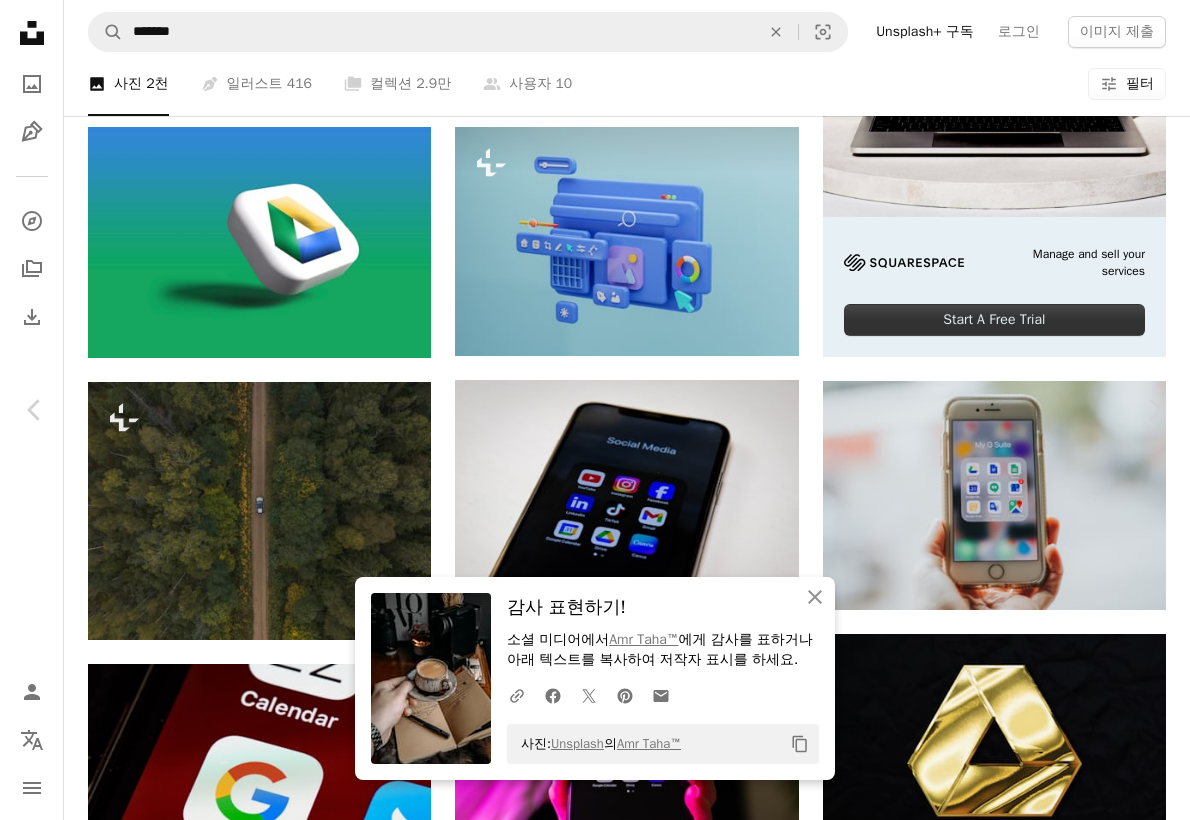 click on "무료 다운로드" at bounding box center [990, 2995] 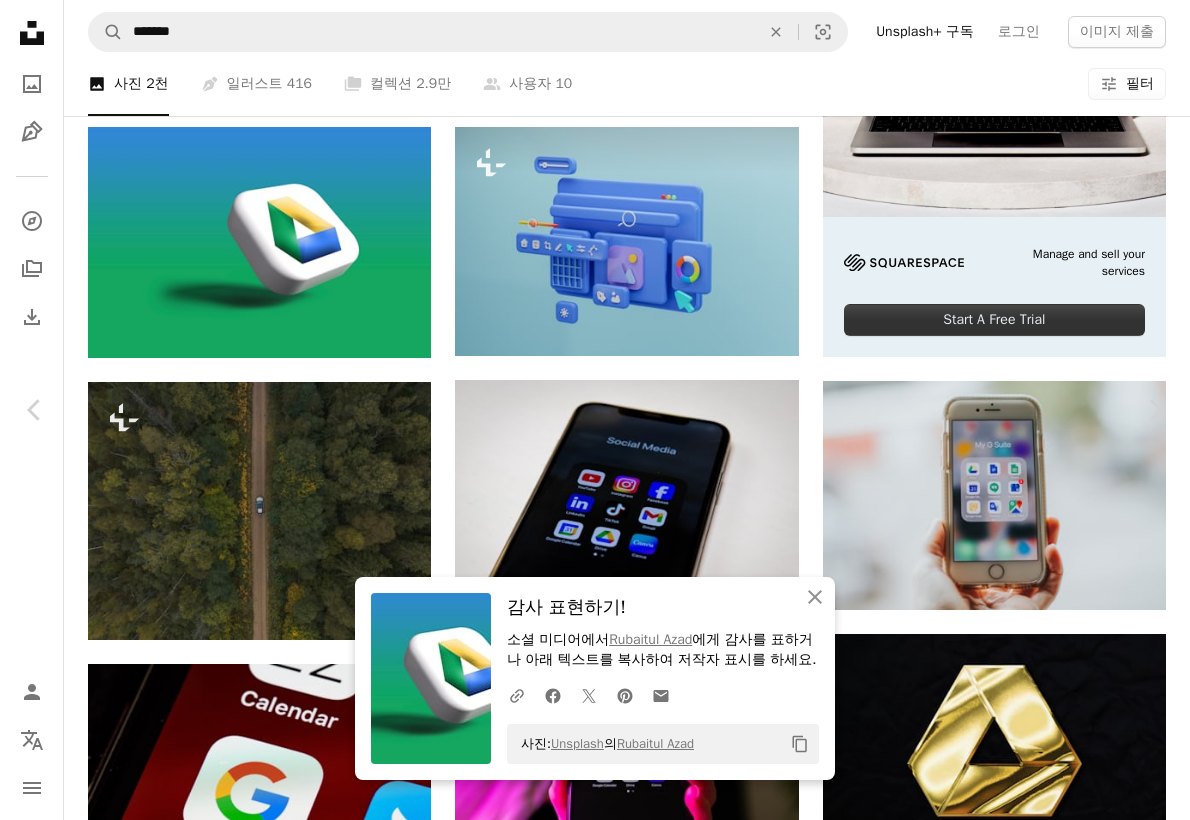 click on "[DATE]" at bounding box center [595, 3358] 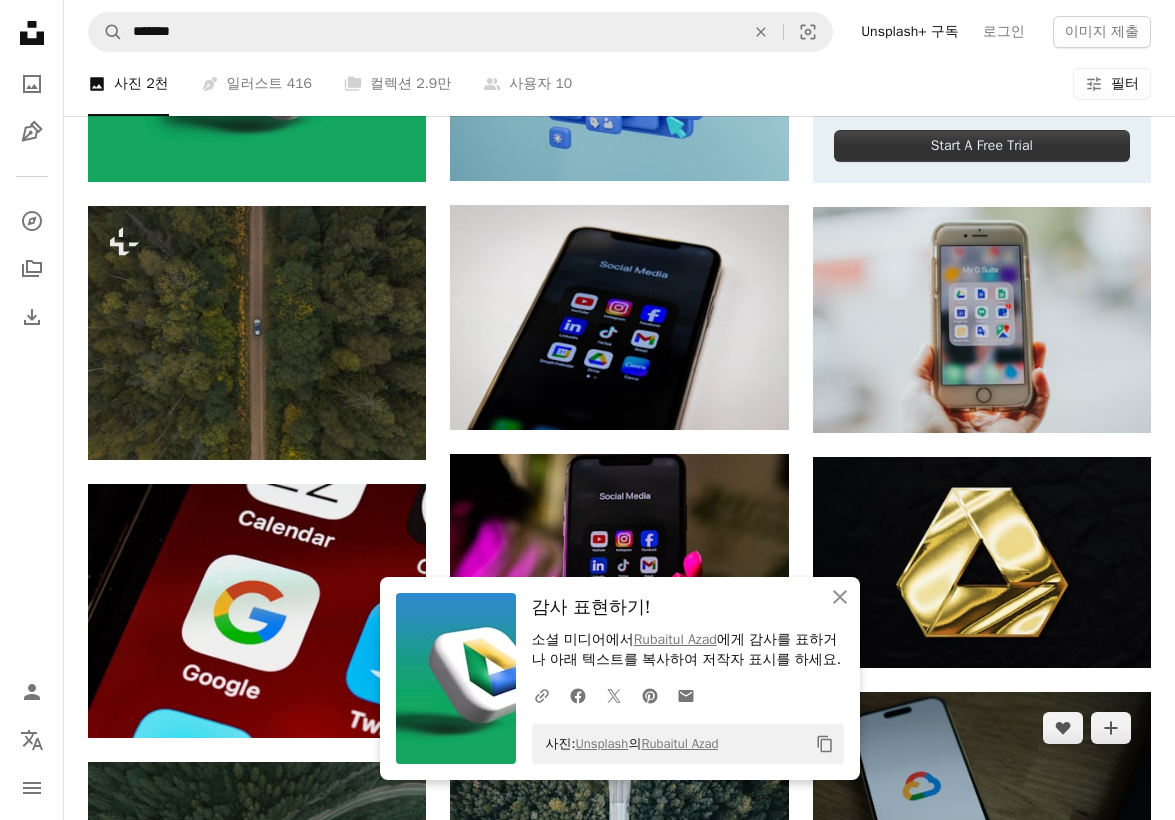 scroll, scrollTop: 800, scrollLeft: 0, axis: vertical 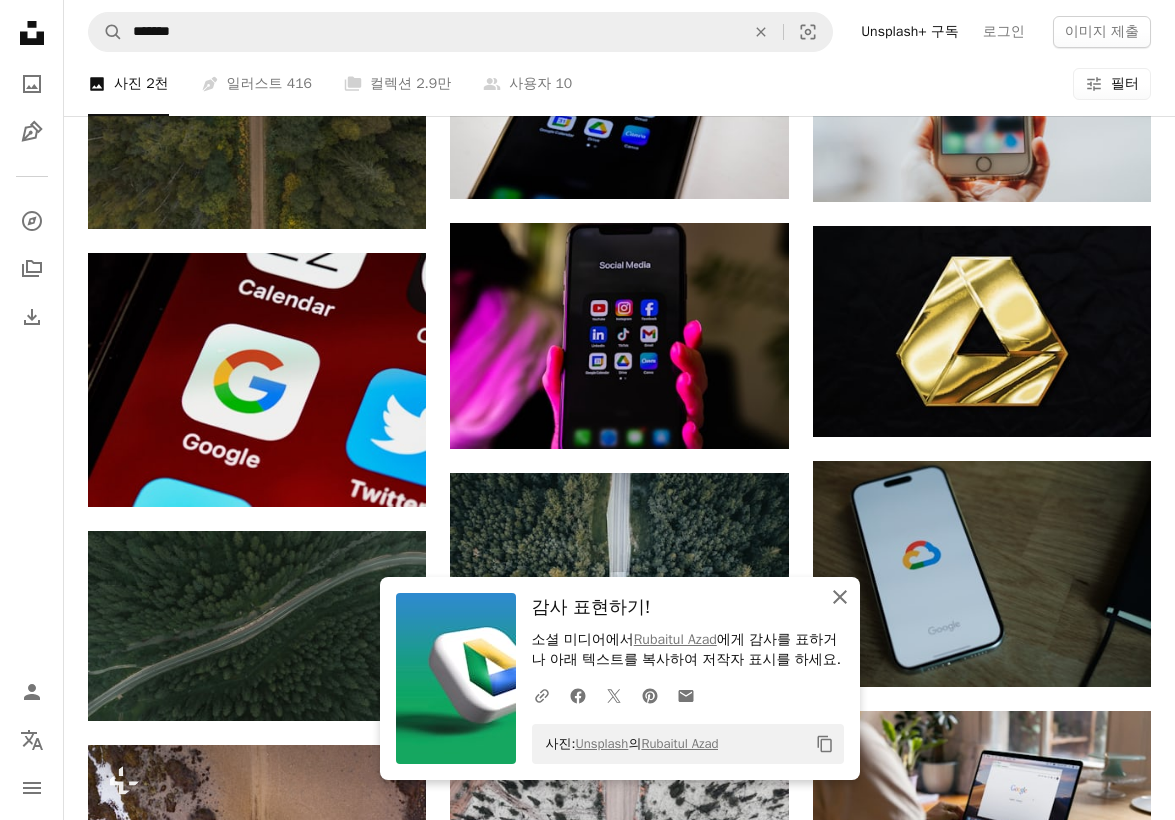 click on "An X shape" 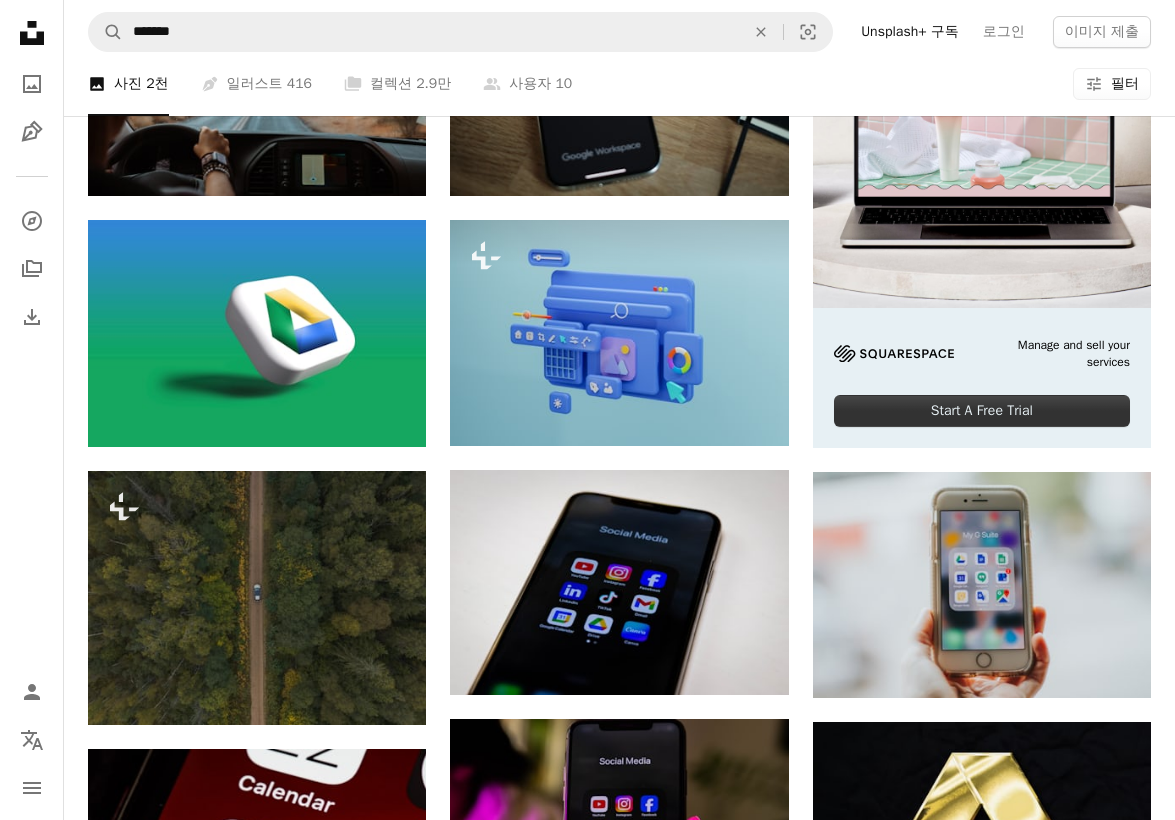 scroll, scrollTop: 100, scrollLeft: 0, axis: vertical 